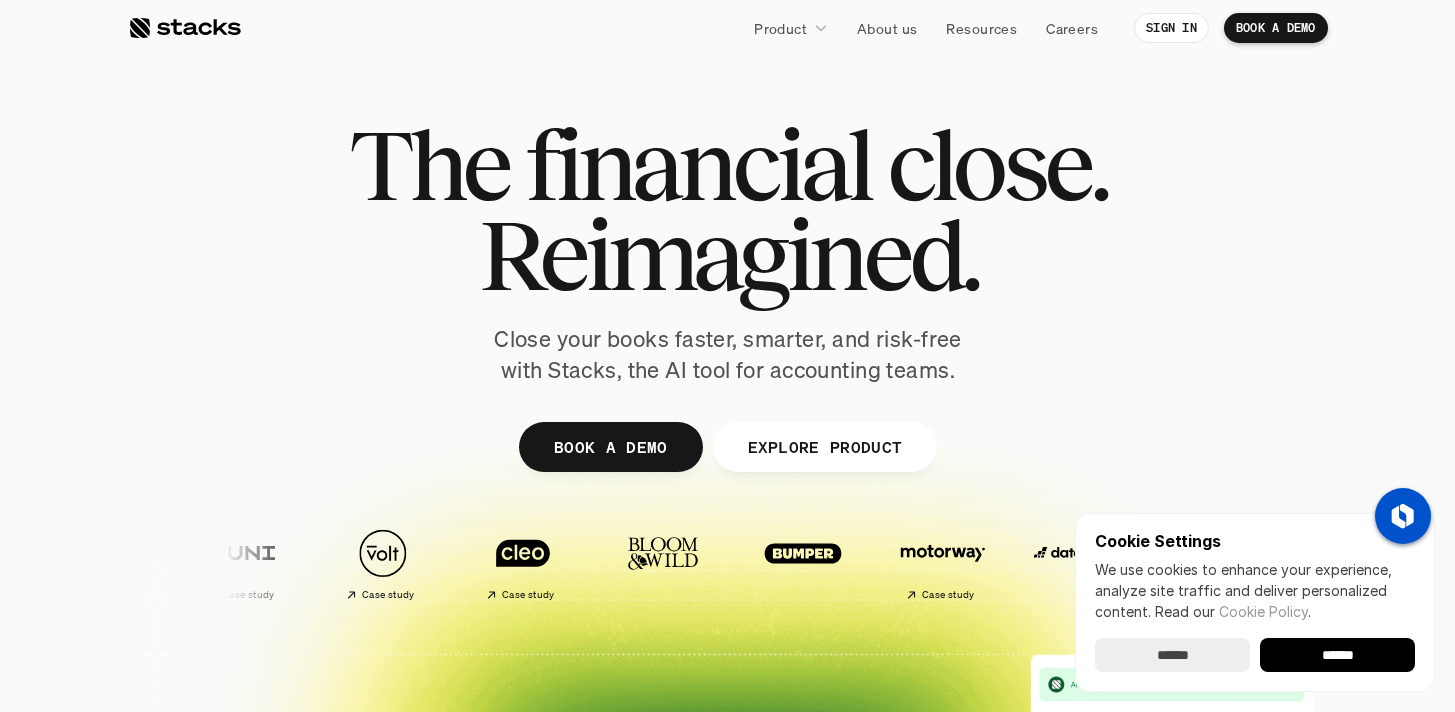 scroll, scrollTop: 0, scrollLeft: 0, axis: both 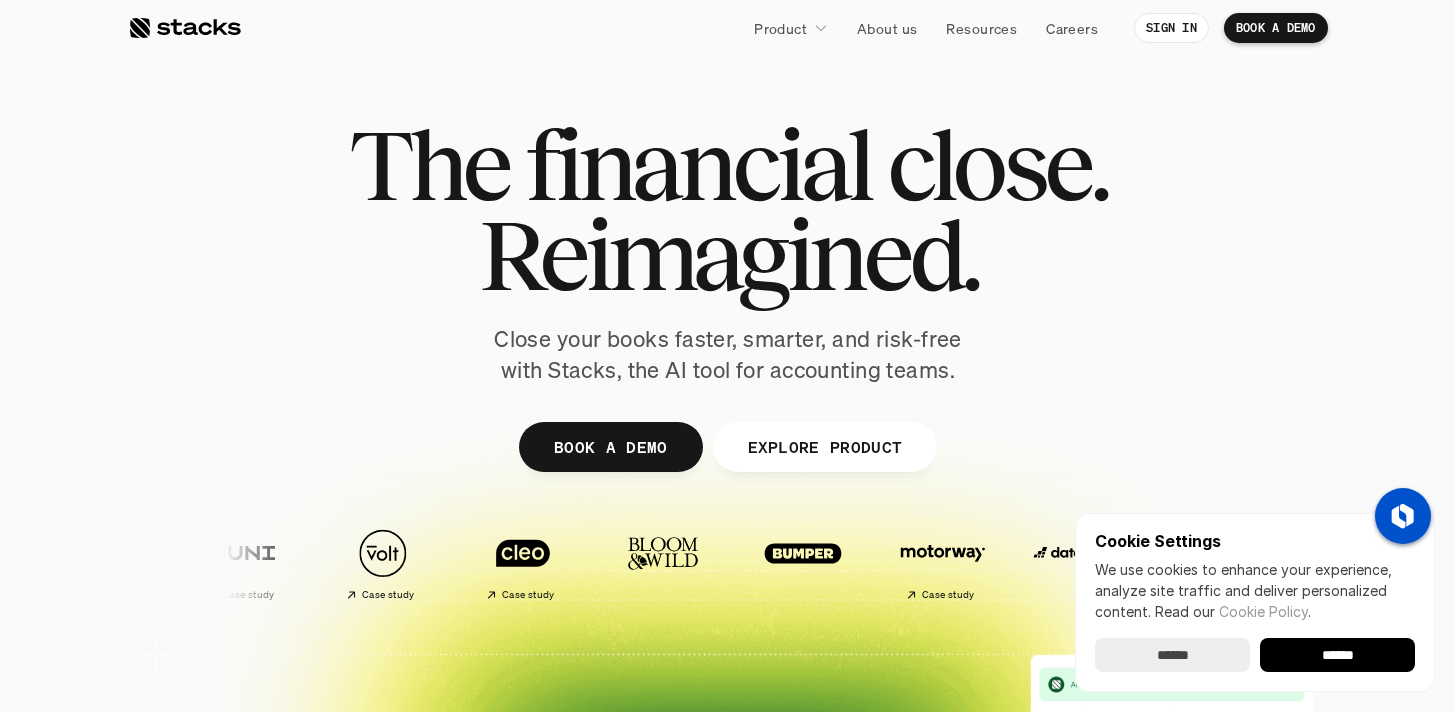 click on "Close your books faster, smarter, and risk-free with Stacks, the AI tool for accounting teams." at bounding box center (728, 355) 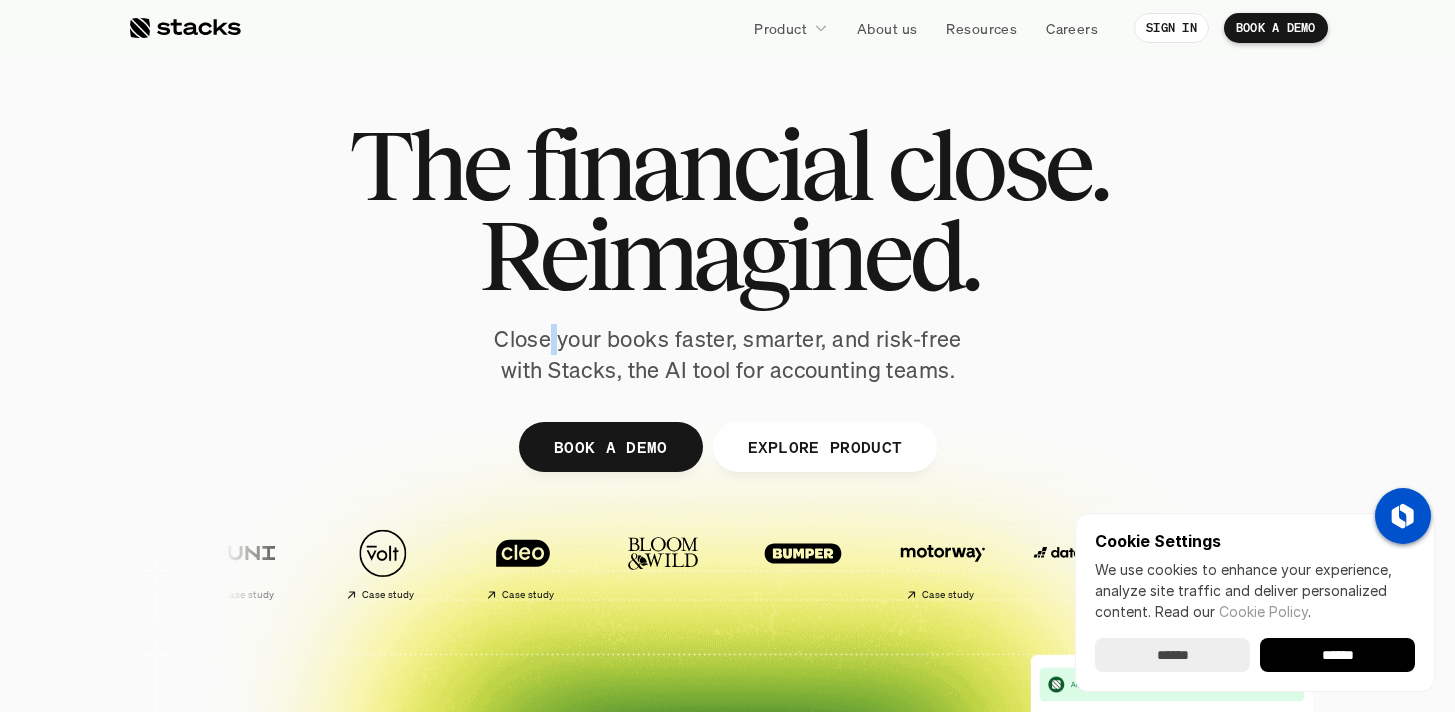 click on "Close your books faster, smarter, and risk-free with Stacks, the AI tool for accounting teams." at bounding box center (728, 355) 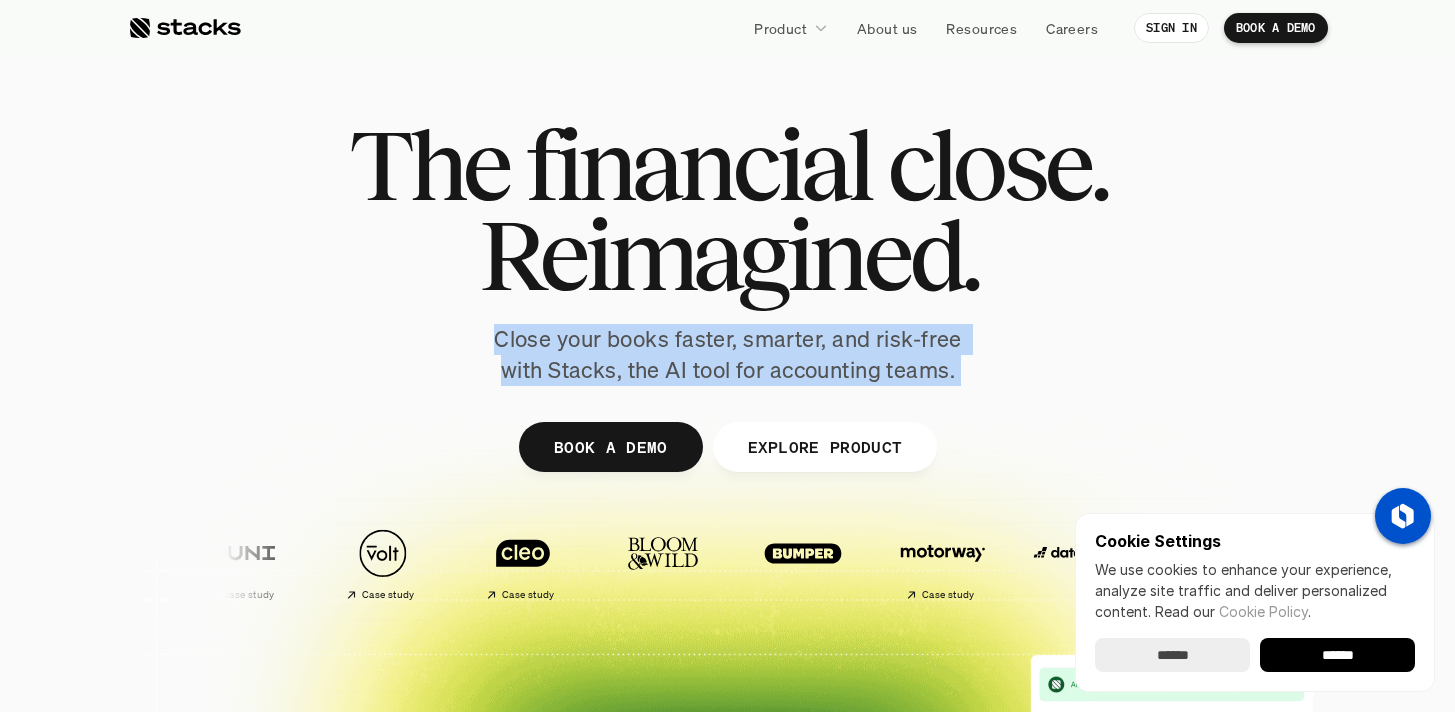 click on "Close your books faster, smarter, and risk-free with Stacks, the AI tool for accounting teams." at bounding box center (728, 355) 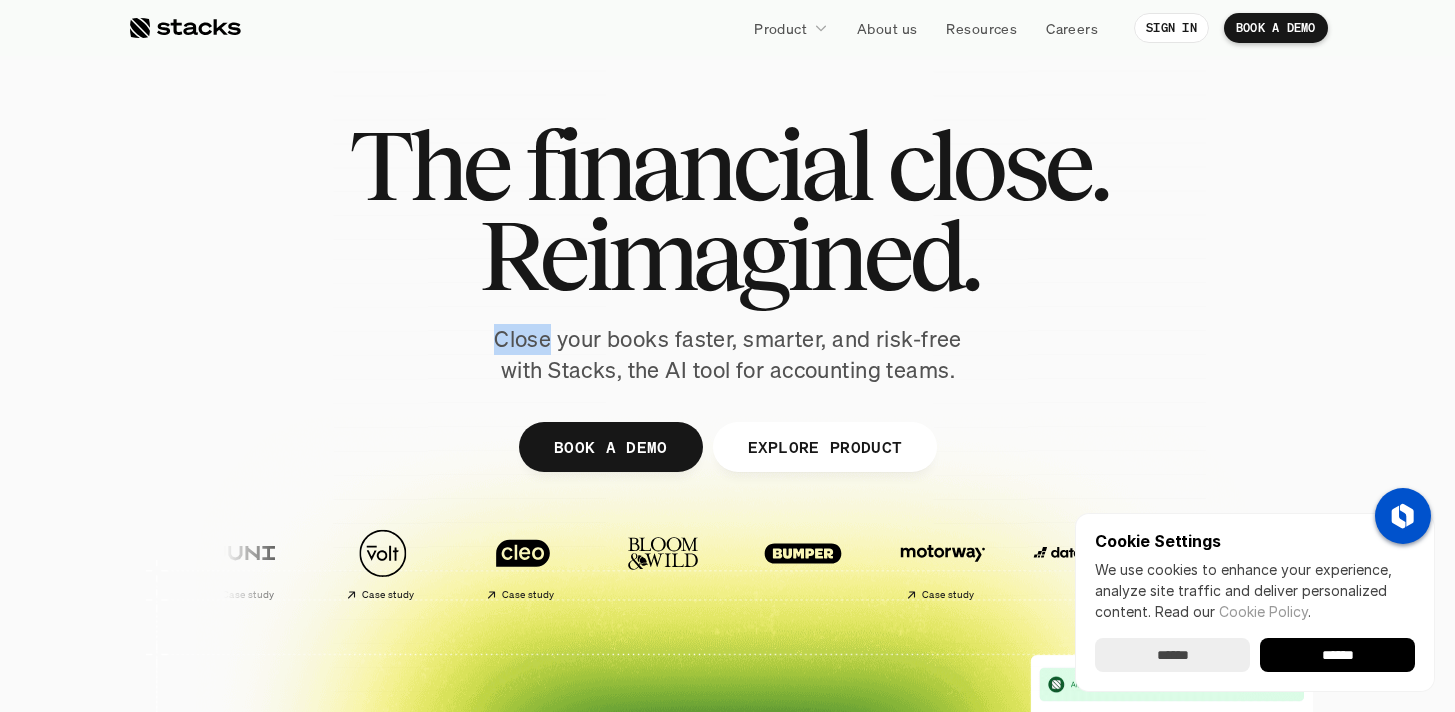 click on "Close your books faster, smarter, and risk-free with Stacks, the AI tool for accounting teams." at bounding box center [728, 355] 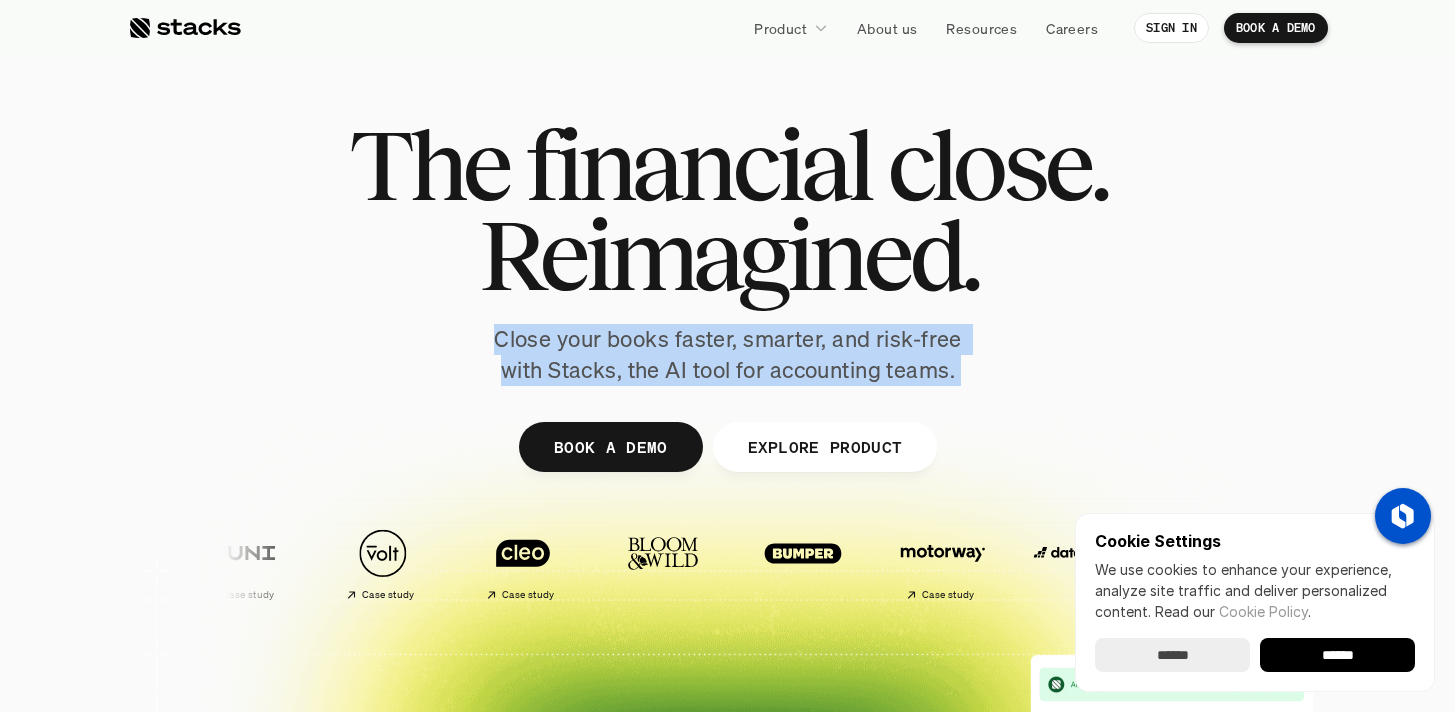 click on "Close your books faster, smarter, and risk-free with Stacks, the AI tool for accounting teams." at bounding box center [728, 355] 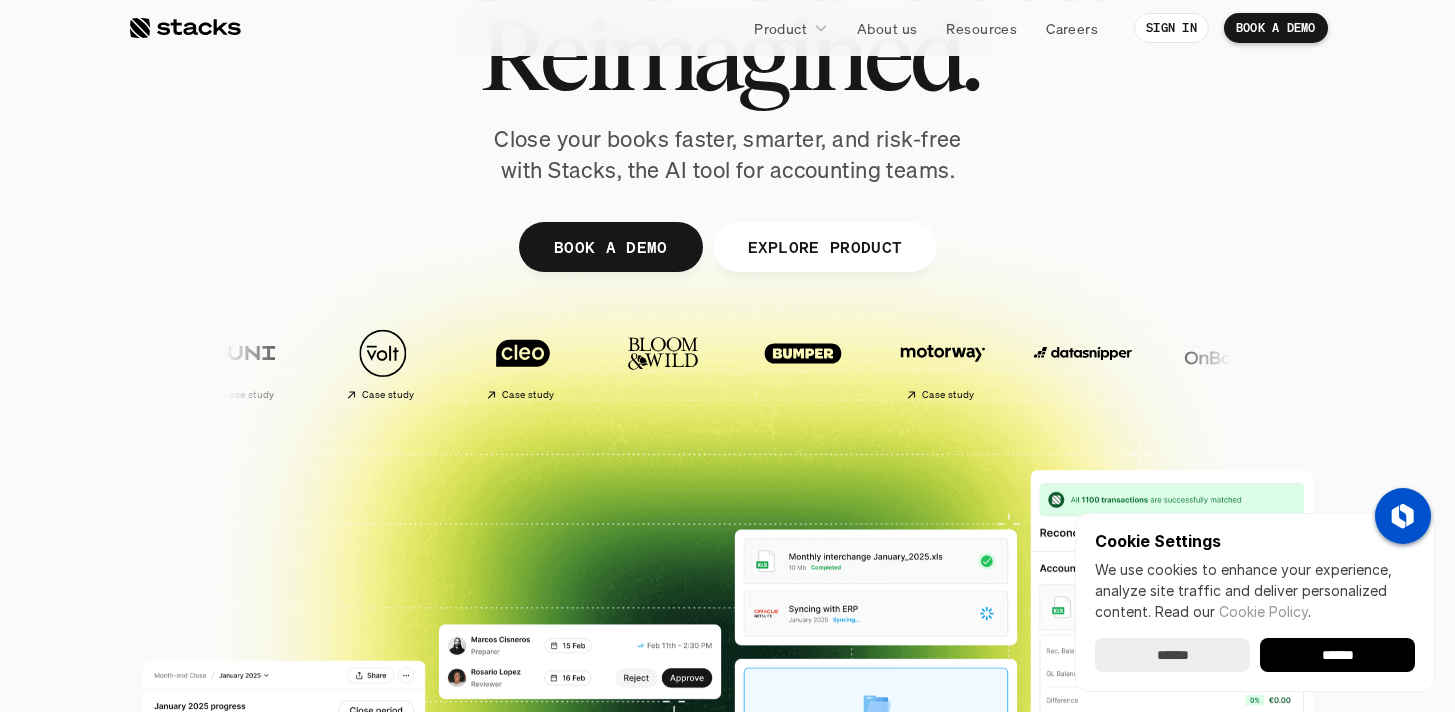 scroll, scrollTop: 235, scrollLeft: 0, axis: vertical 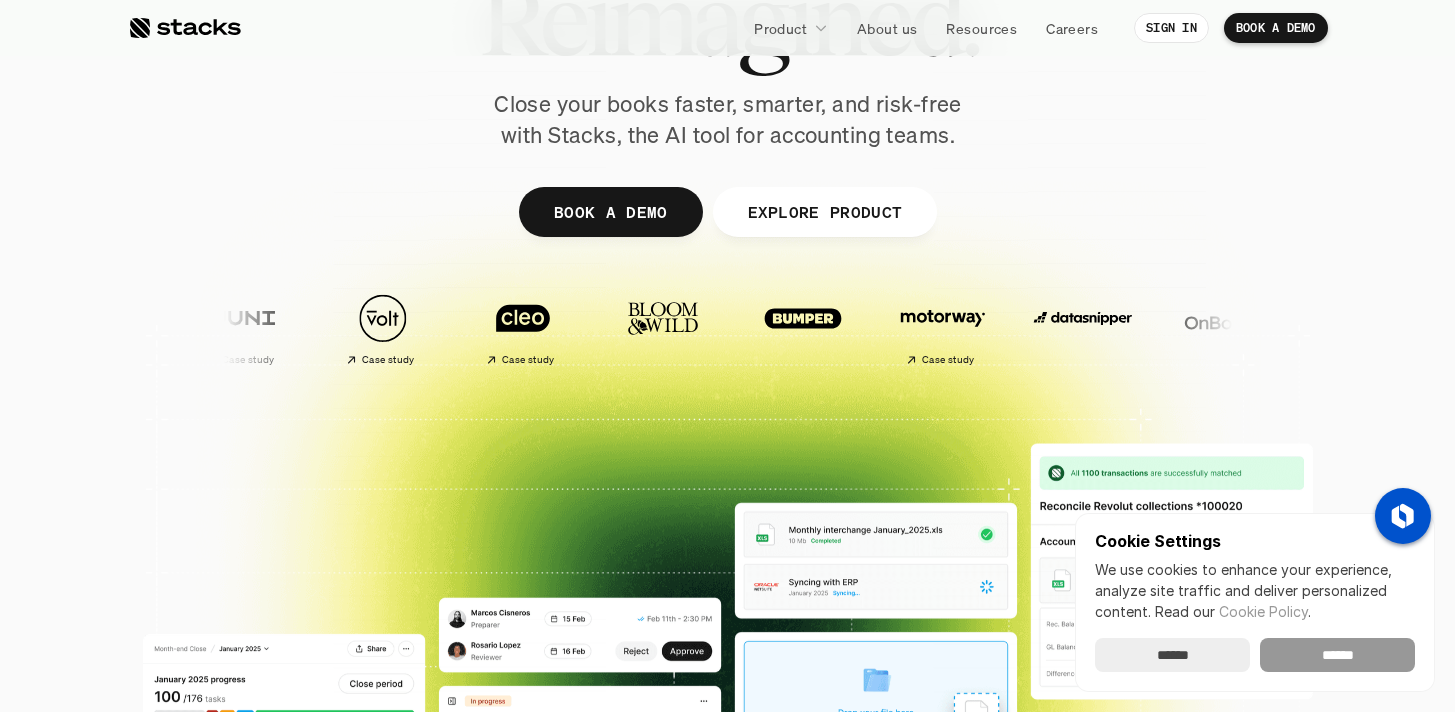 click on "******" at bounding box center [1337, 655] 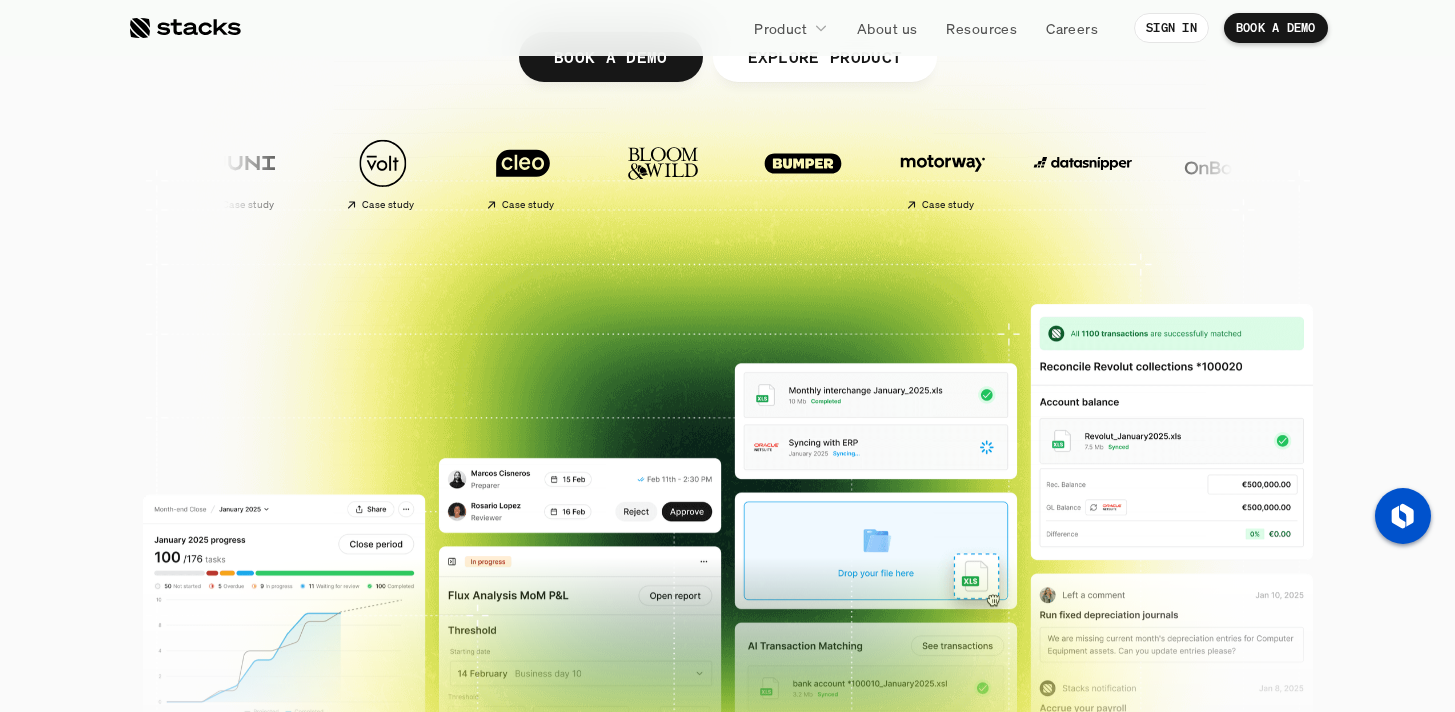 scroll, scrollTop: 642, scrollLeft: 0, axis: vertical 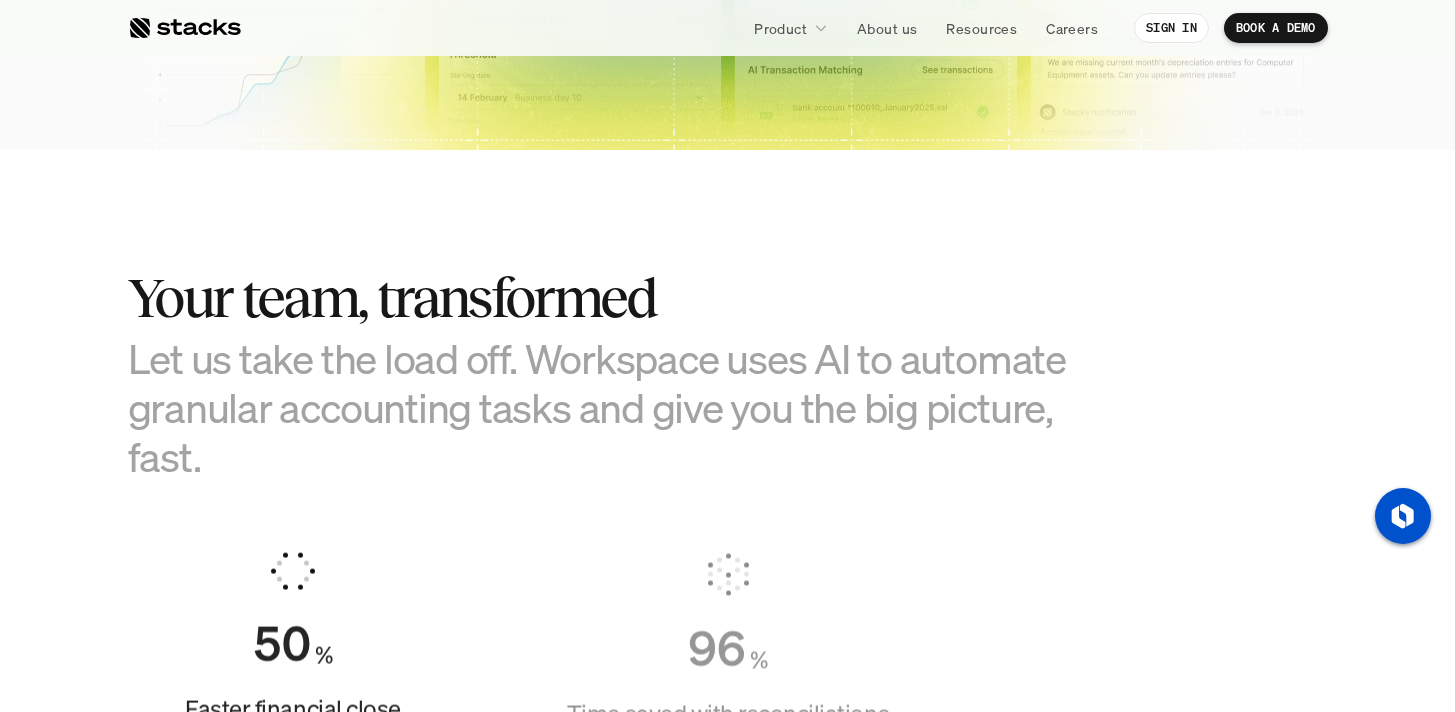 click on "Let us take the load off. Workspace uses AI to automate granular accounting tasks and give you the big picture, fast." at bounding box center (628, 408) 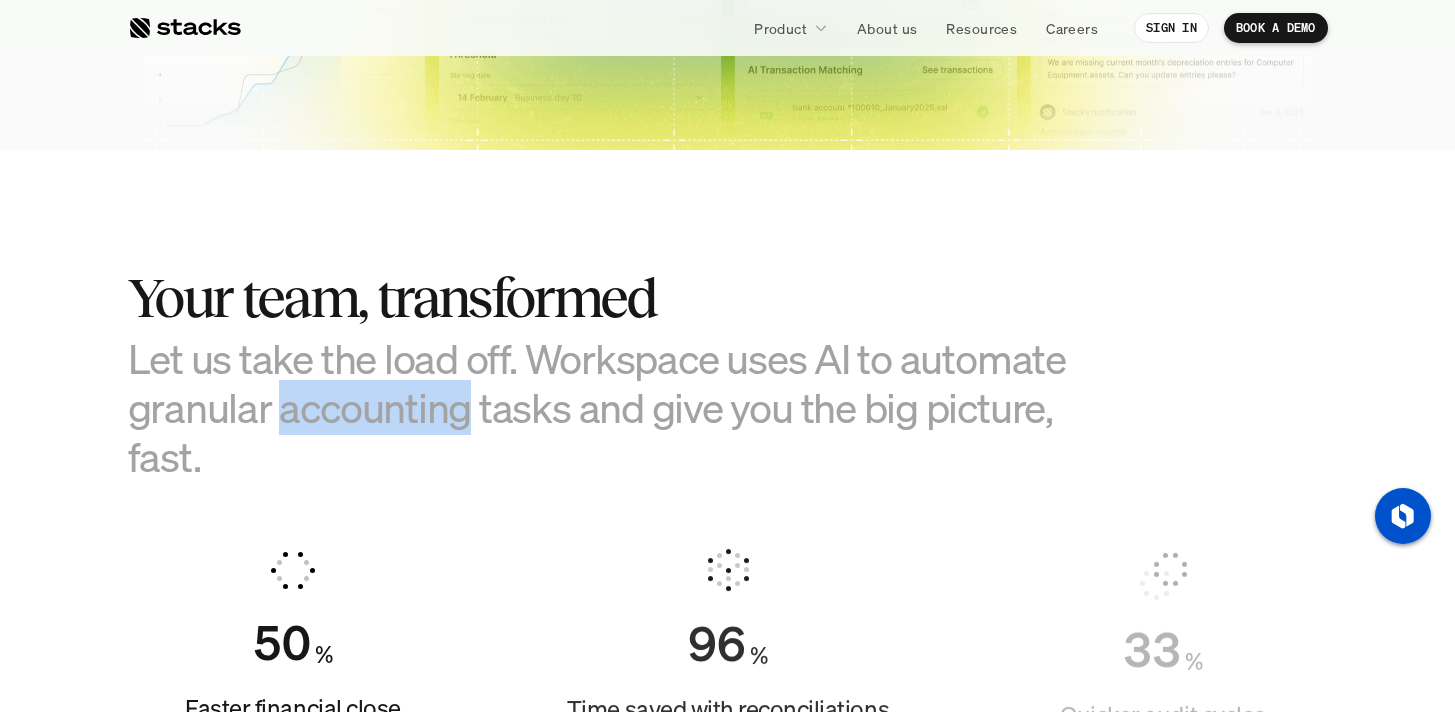 click on "Let us take the load off. Workspace uses AI to automate granular accounting tasks and give you the big picture, fast." at bounding box center [628, 408] 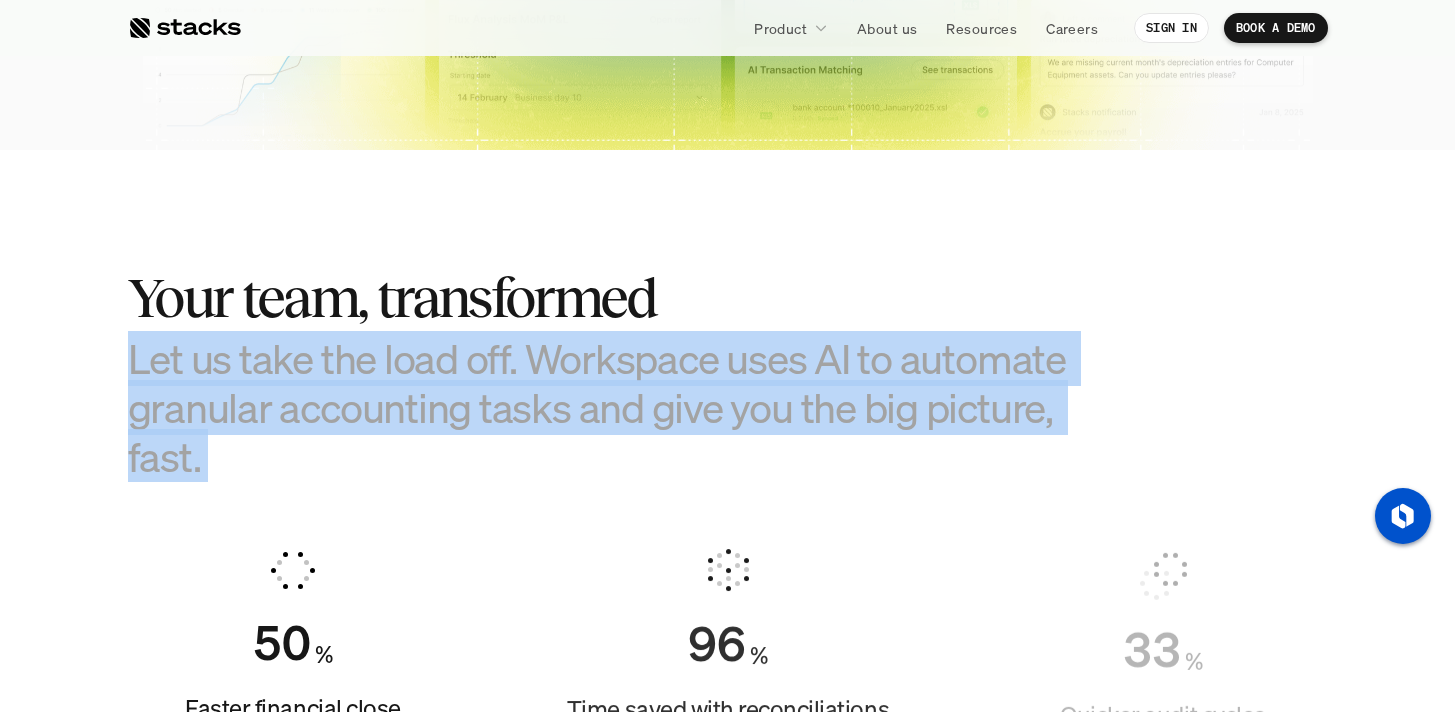 click on "Let us take the load off. Workspace uses AI to automate granular accounting tasks and give you the big picture, fast." at bounding box center (628, 408) 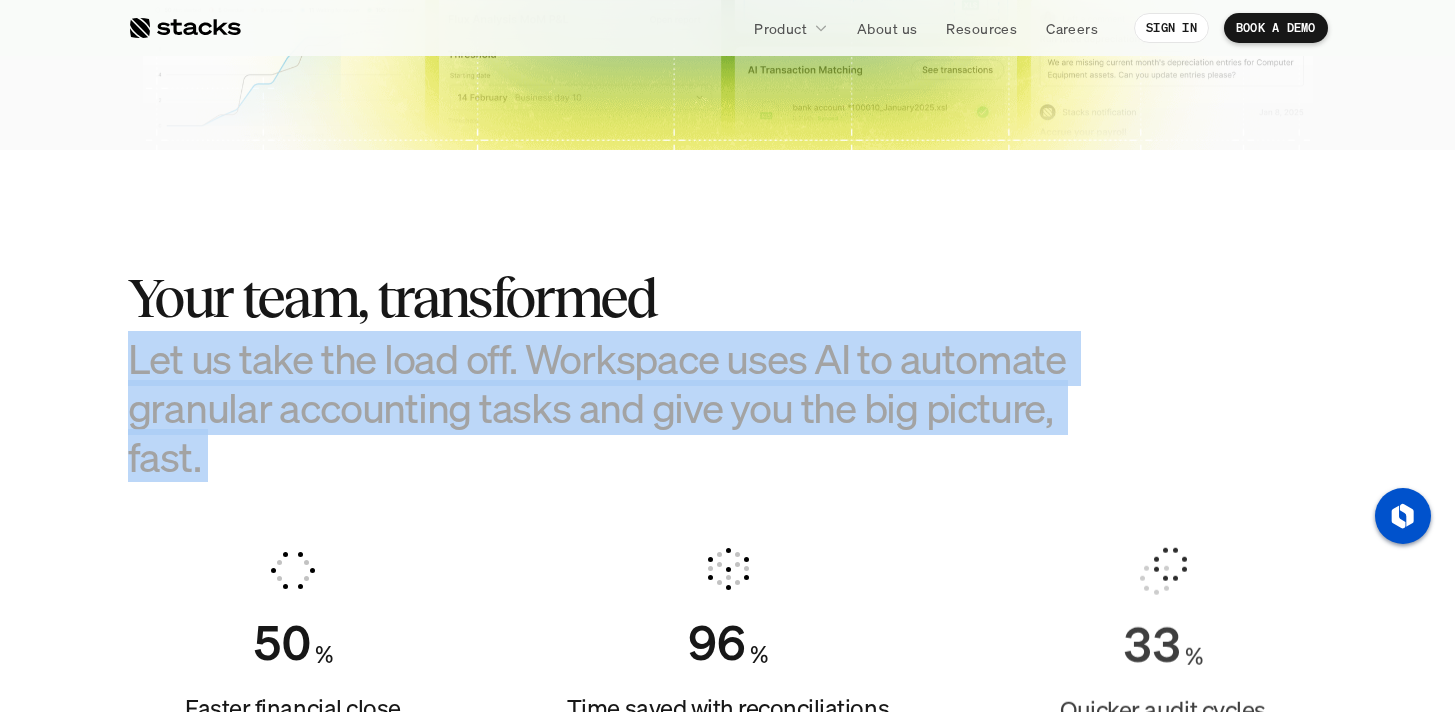 click on "Let us take the load off. Workspace uses AI to automate granular accounting tasks and give you the big picture, fast." at bounding box center [628, 408] 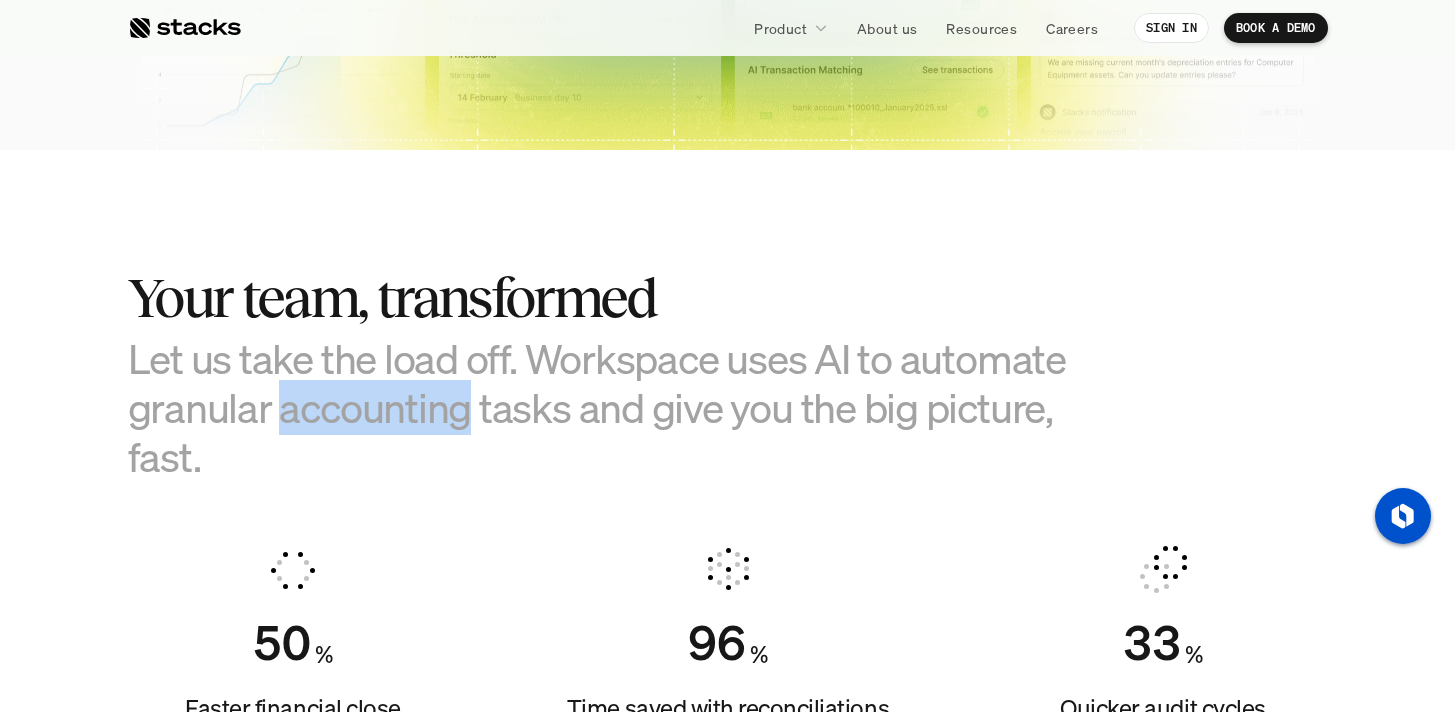 click on "Let us take the load off. Workspace uses AI to automate granular accounting tasks and give you the big picture, fast." at bounding box center [628, 408] 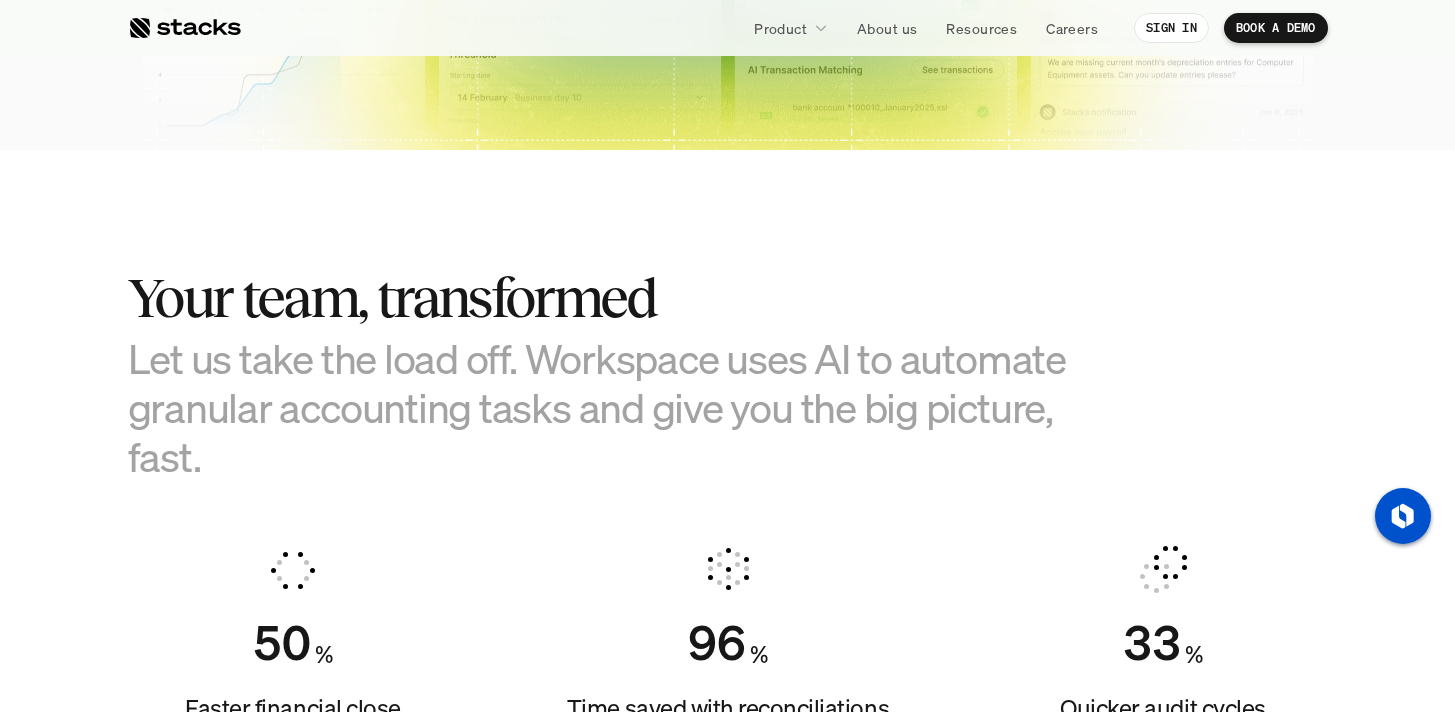 click on "Let us take the load off. Workspace uses AI to automate granular accounting tasks and give you the big picture, fast." at bounding box center (628, 408) 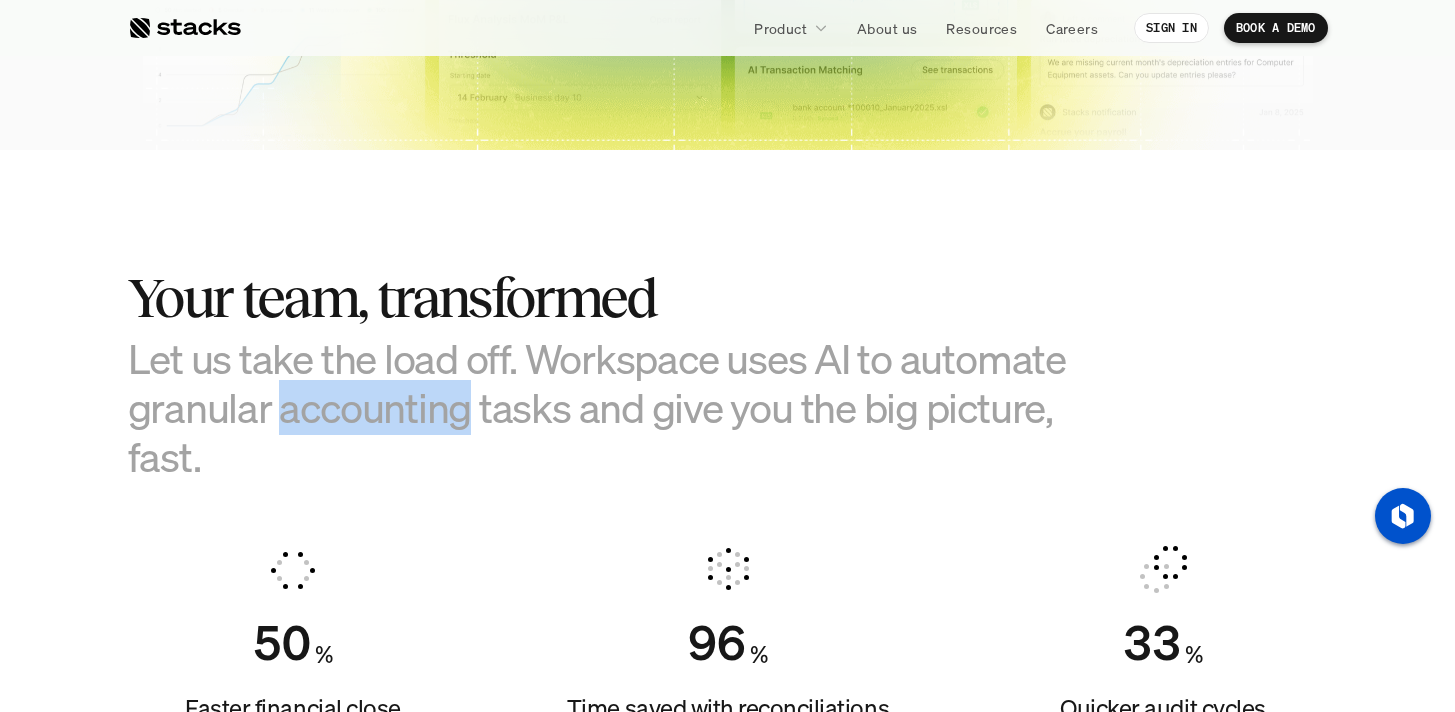 click on "Let us take the load off. Workspace uses AI to automate granular accounting tasks and give you the big picture, fast." at bounding box center [628, 408] 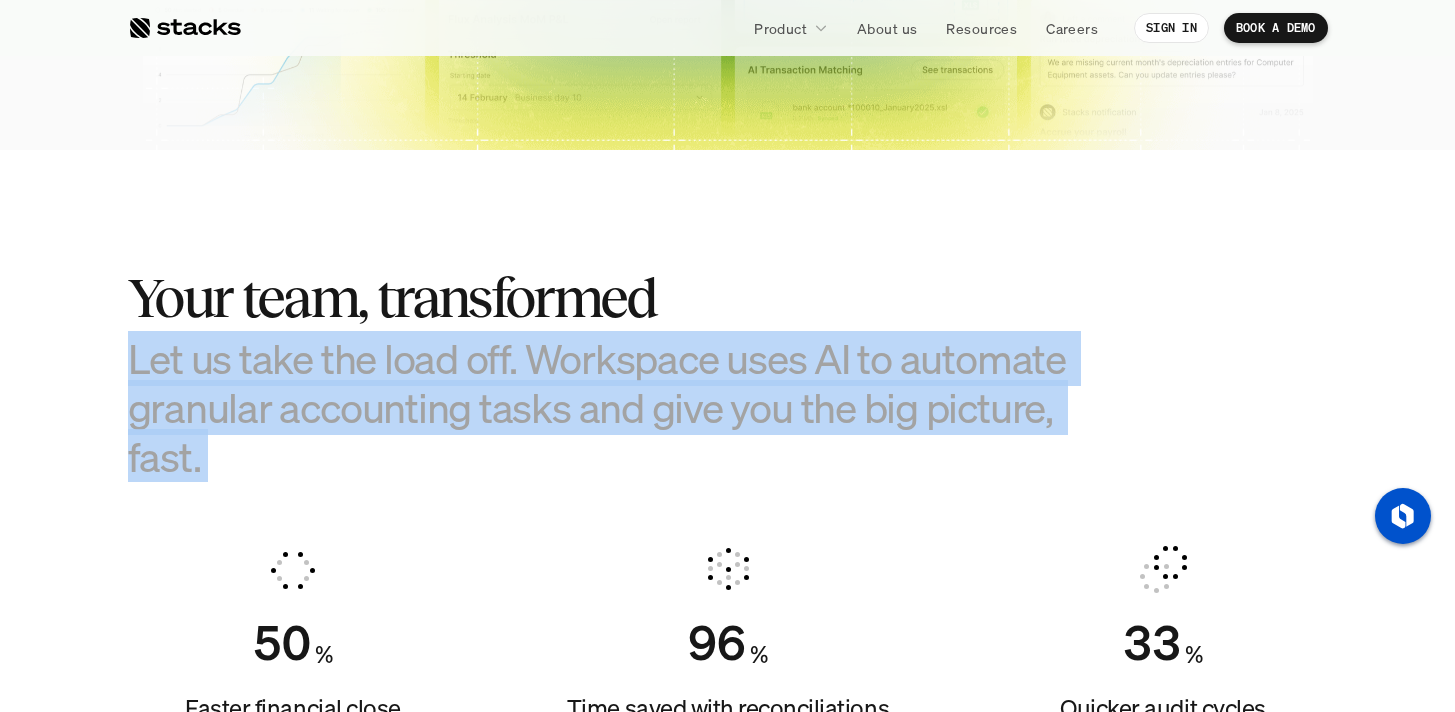 click on "Let us take the load off. Workspace uses AI to automate granular accounting tasks and give you the big picture, fast." at bounding box center [628, 408] 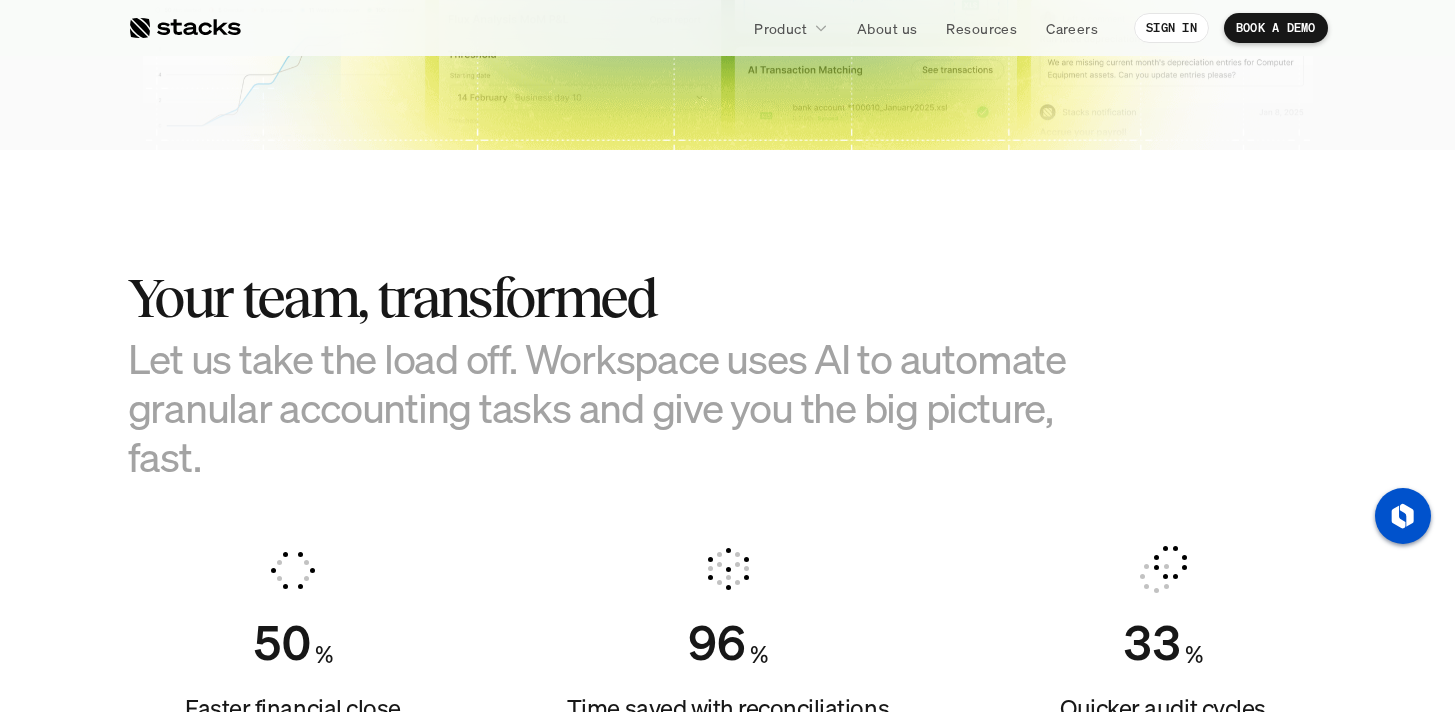 click on "Let us take the load off. Workspace uses AI to automate granular accounting tasks and give you the big picture, fast." at bounding box center [628, 408] 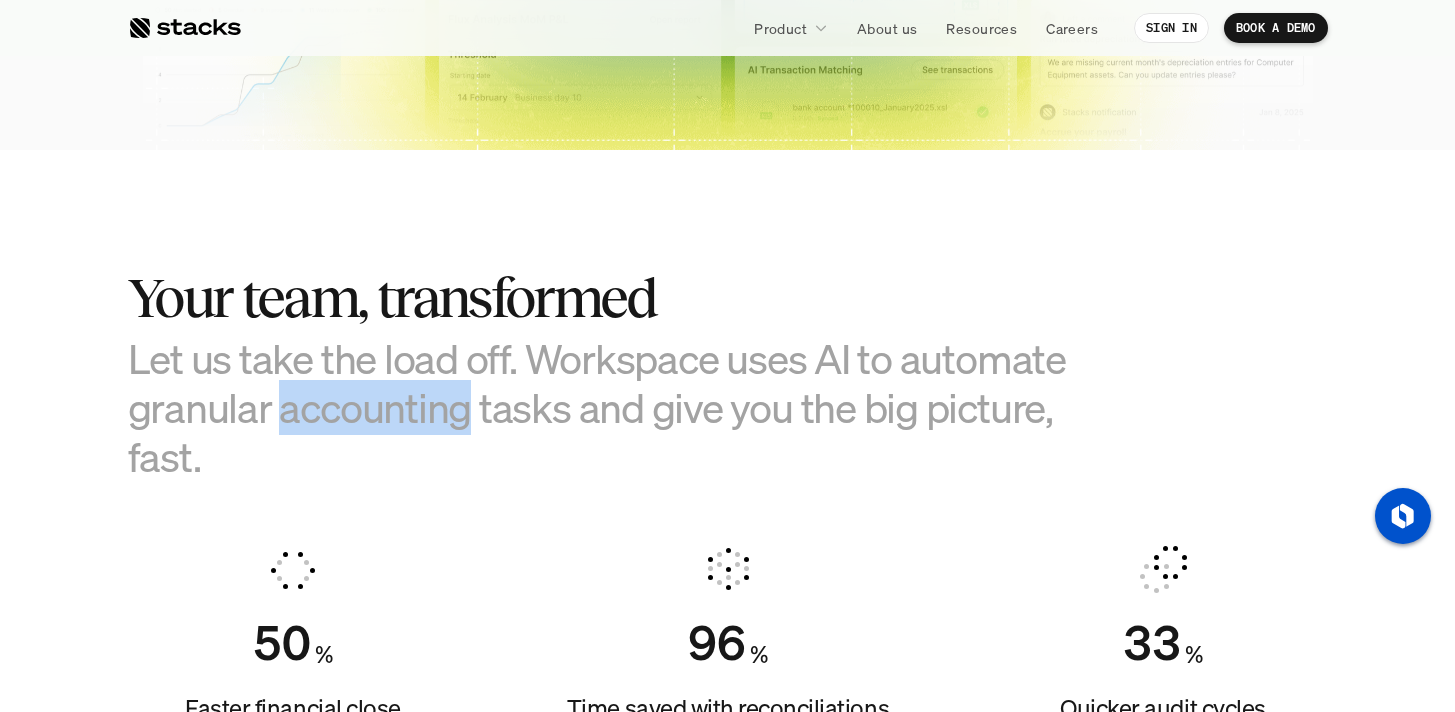 click on "Let us take the load off. Workspace uses AI to automate granular accounting tasks and give you the big picture, fast." at bounding box center [628, 408] 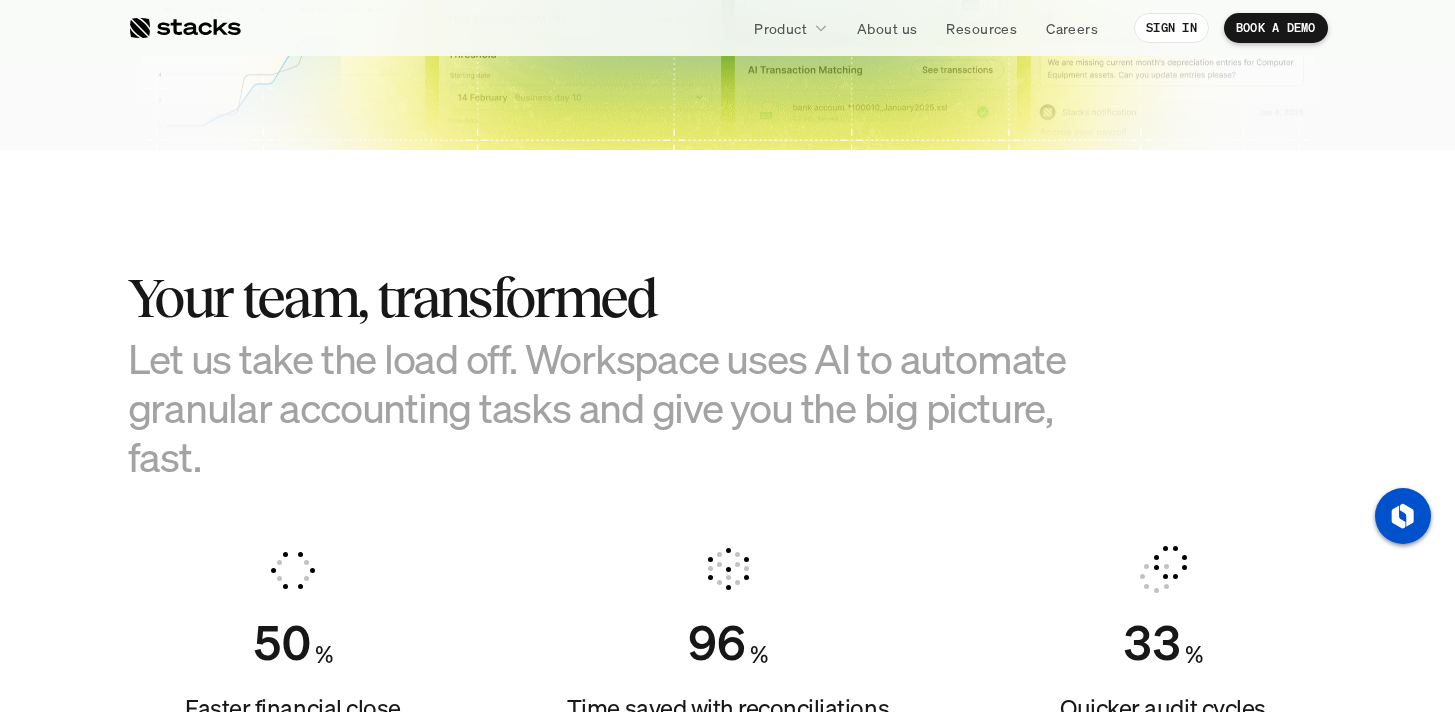 click on "Let us take the load off. Workspace uses AI to automate granular accounting tasks and give you the big picture, fast." at bounding box center [628, 408] 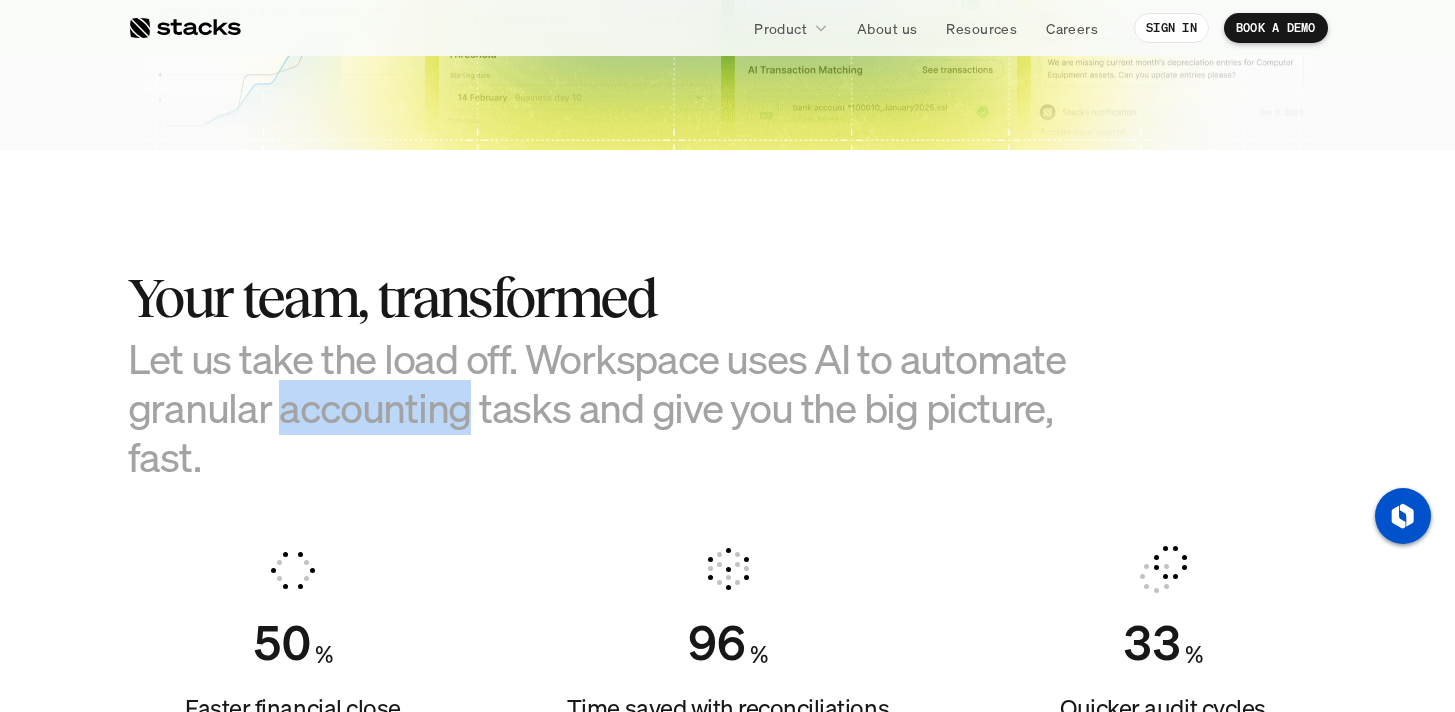 click on "Let us take the load off. Workspace uses AI to automate granular accounting tasks and give you the big picture, fast." at bounding box center (628, 408) 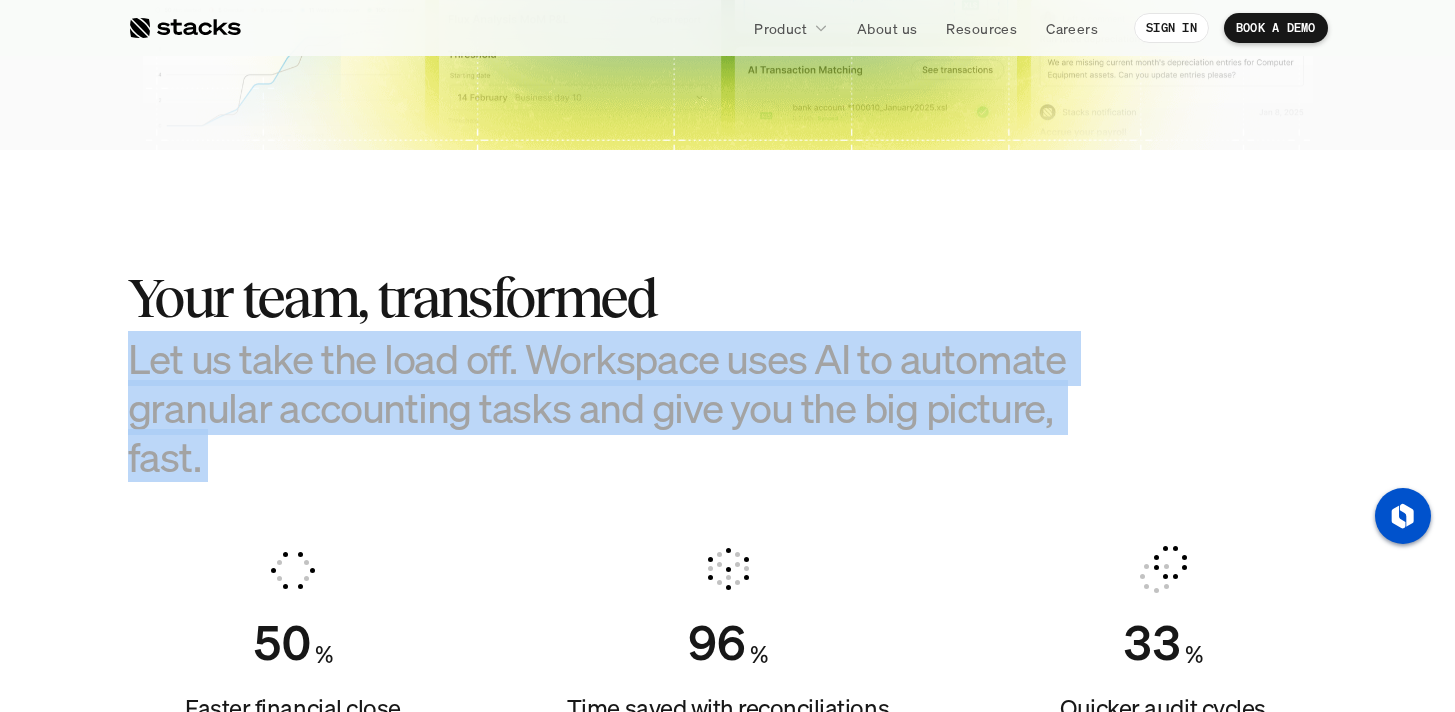 click on "Let us take the load off. Workspace uses AI to automate granular accounting tasks and give you the big picture, fast." at bounding box center [628, 408] 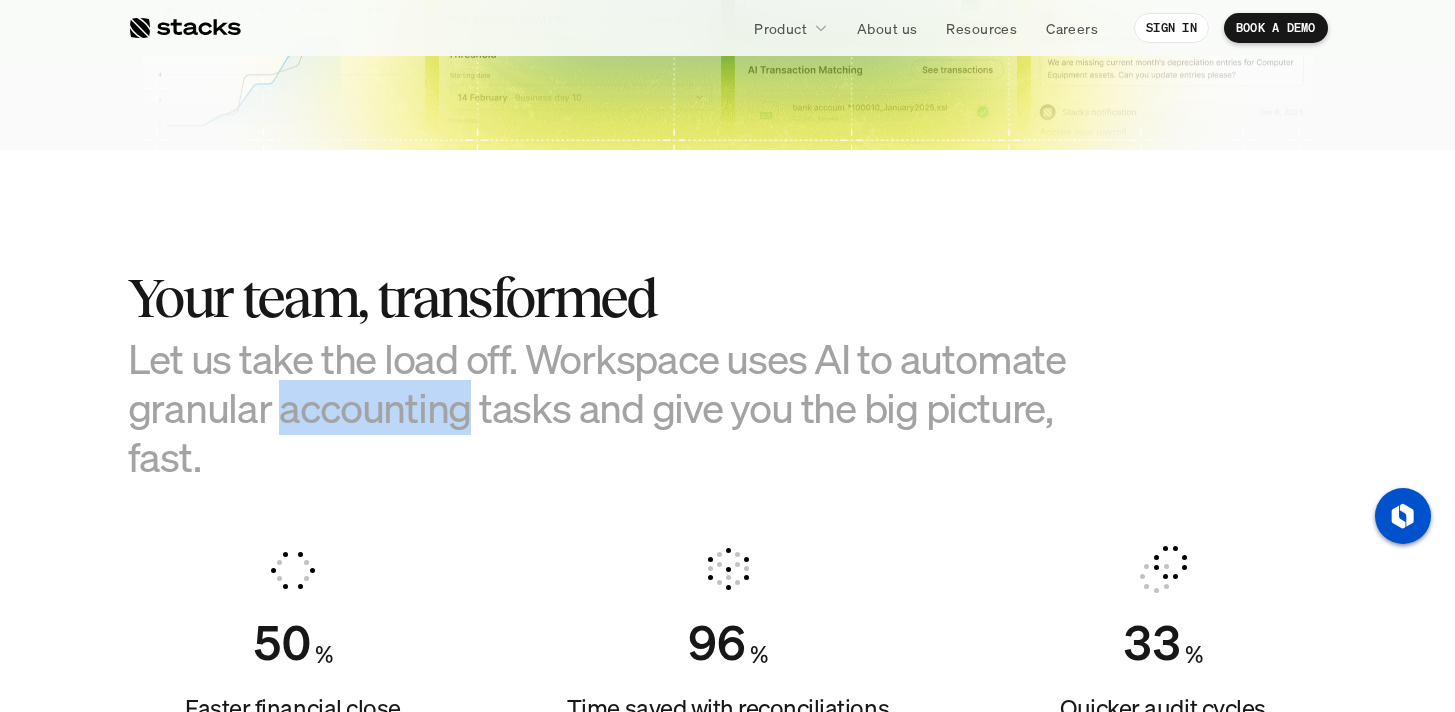 click on "Let us take the load off. Workspace uses AI to automate granular accounting tasks and give you the big picture, fast." at bounding box center [628, 408] 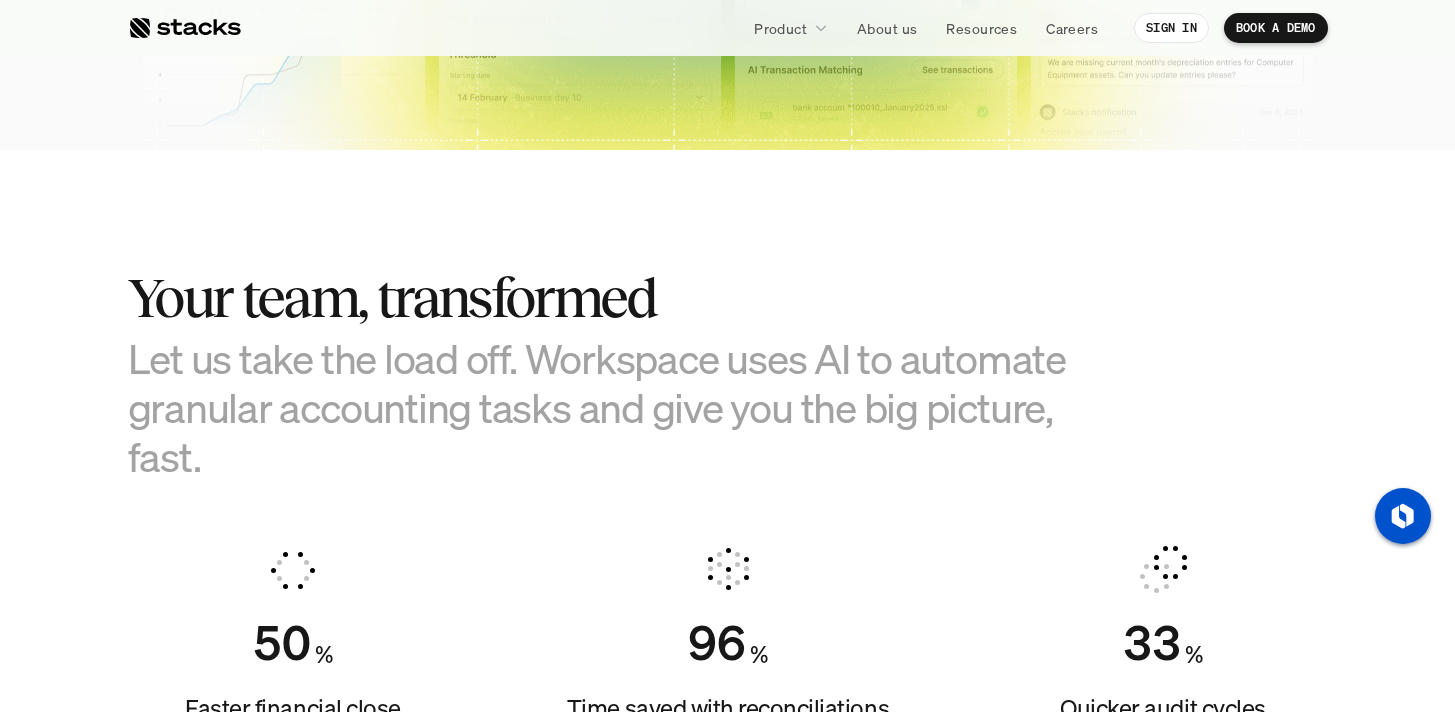 click on "Let us take the load off. Workspace uses AI to automate granular accounting tasks and give you the big picture, fast." at bounding box center (628, 408) 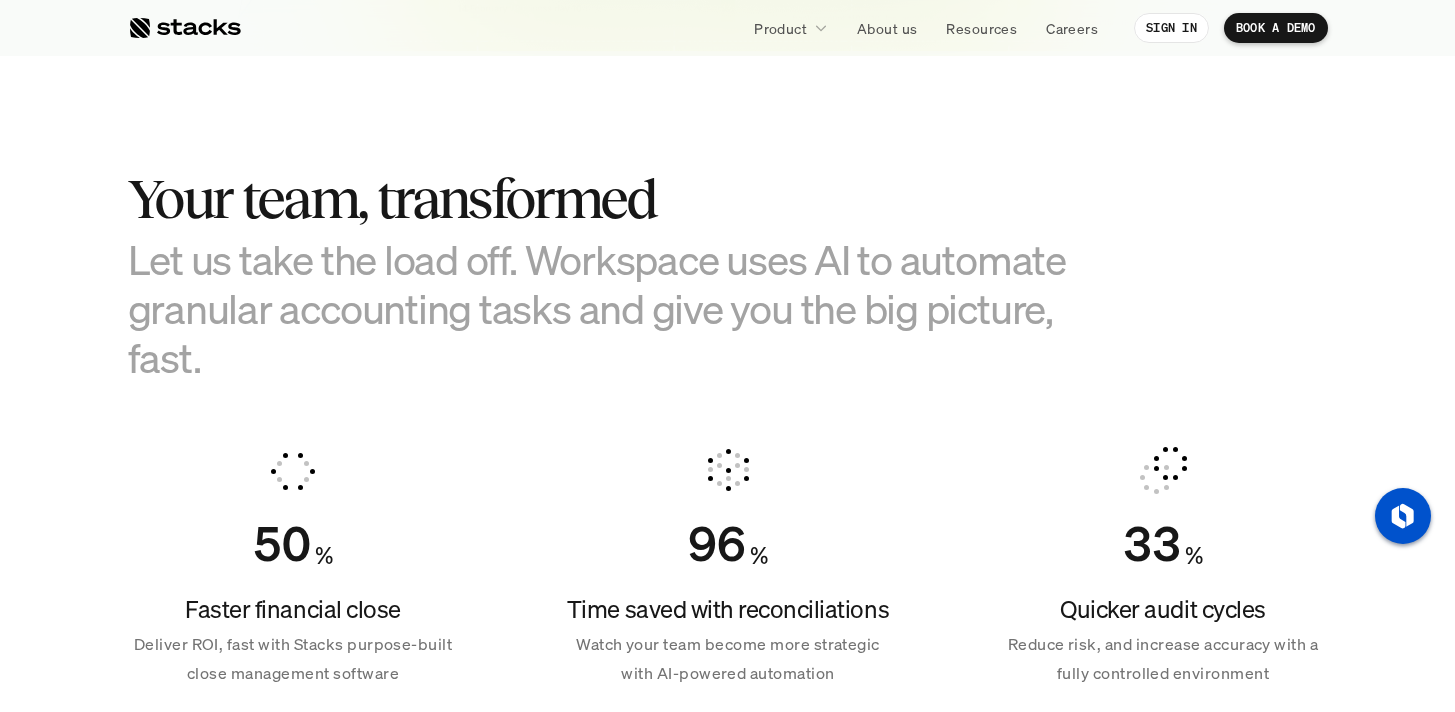 scroll, scrollTop: 1214, scrollLeft: 0, axis: vertical 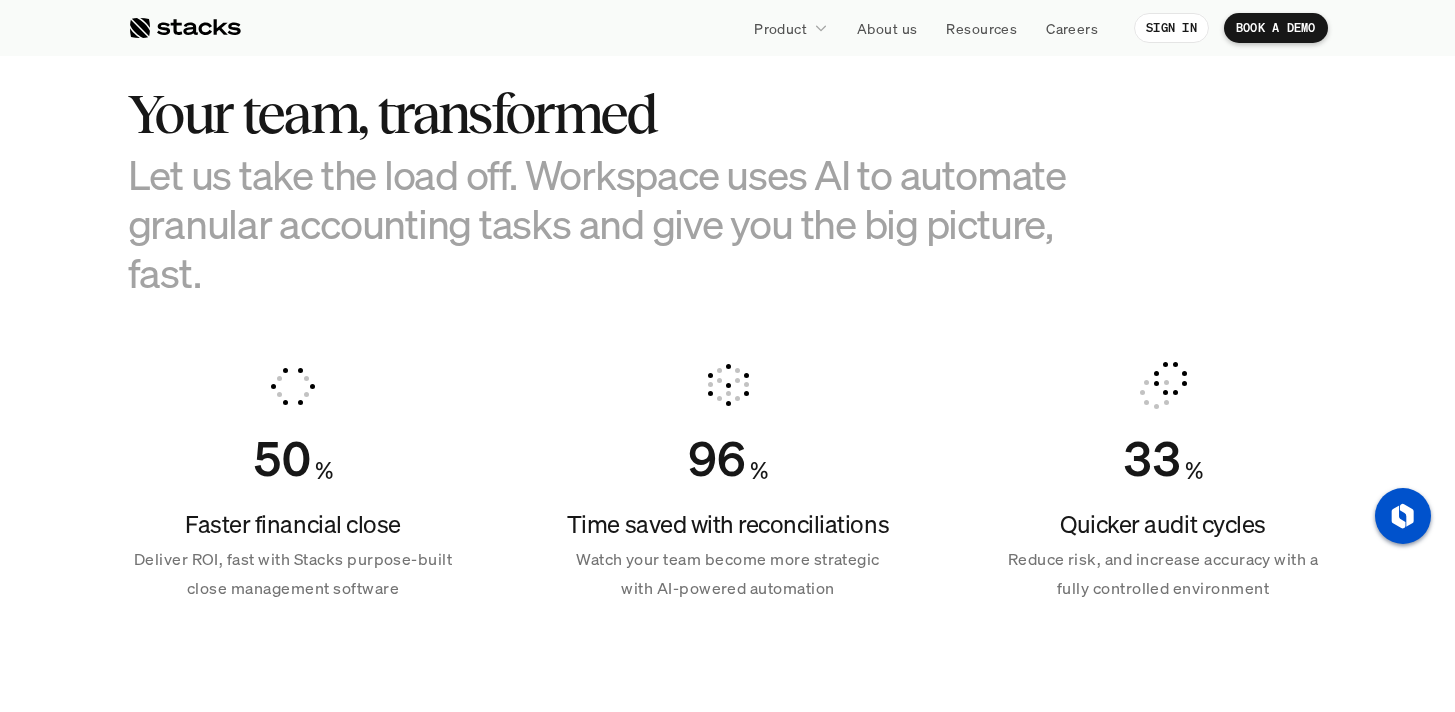 click on "50 %" at bounding box center (293, 459) 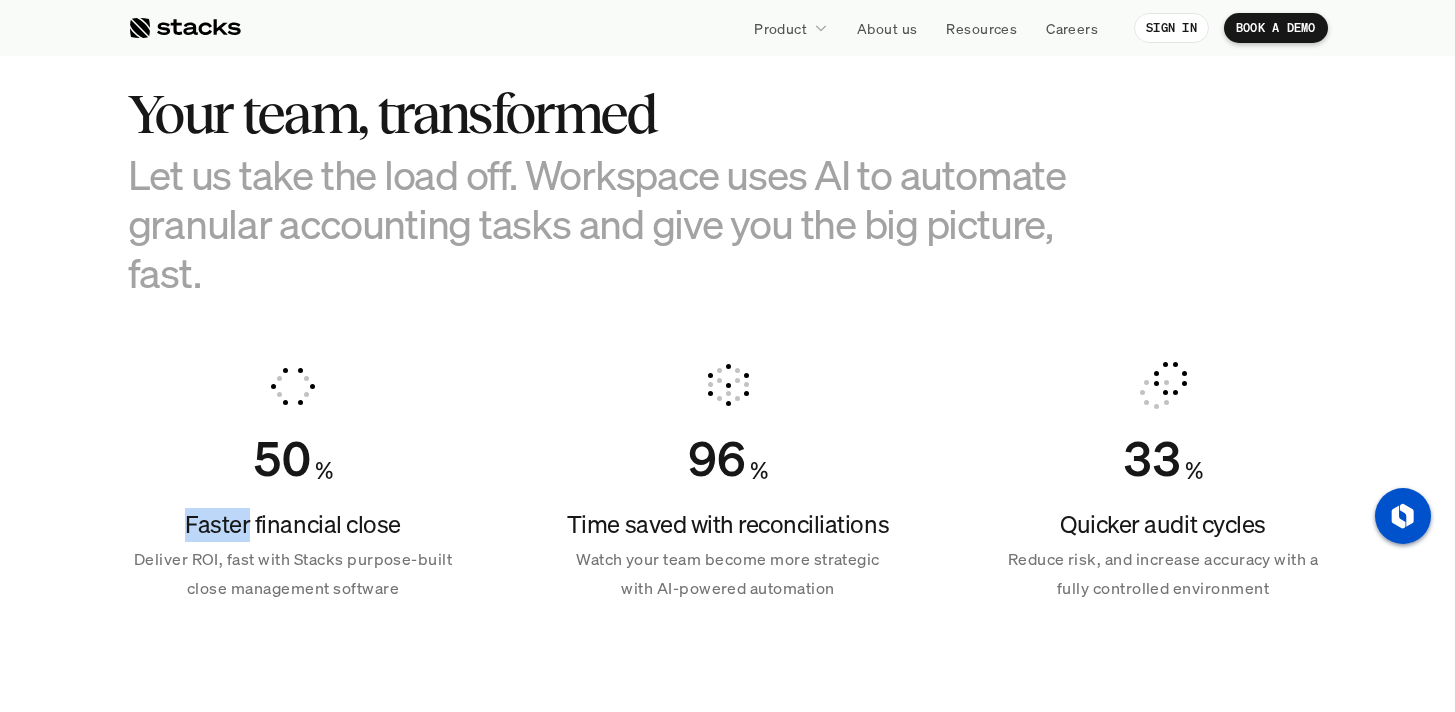 click on "50 % Faster financial close Deliver ROI, fast with Stacks purpose-built close management software" at bounding box center (293, 482) 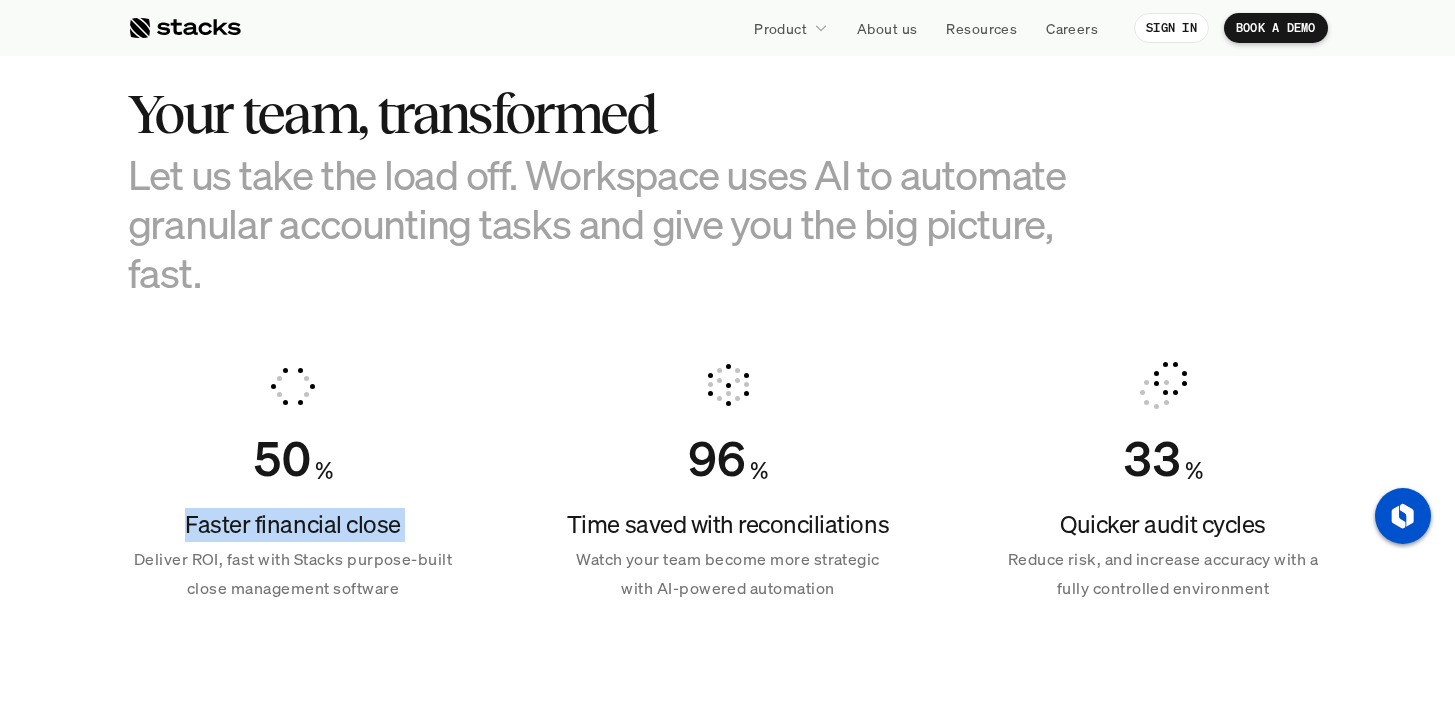 click on "50 % Faster financial close Deliver ROI, fast with Stacks purpose-built close management software" at bounding box center [293, 482] 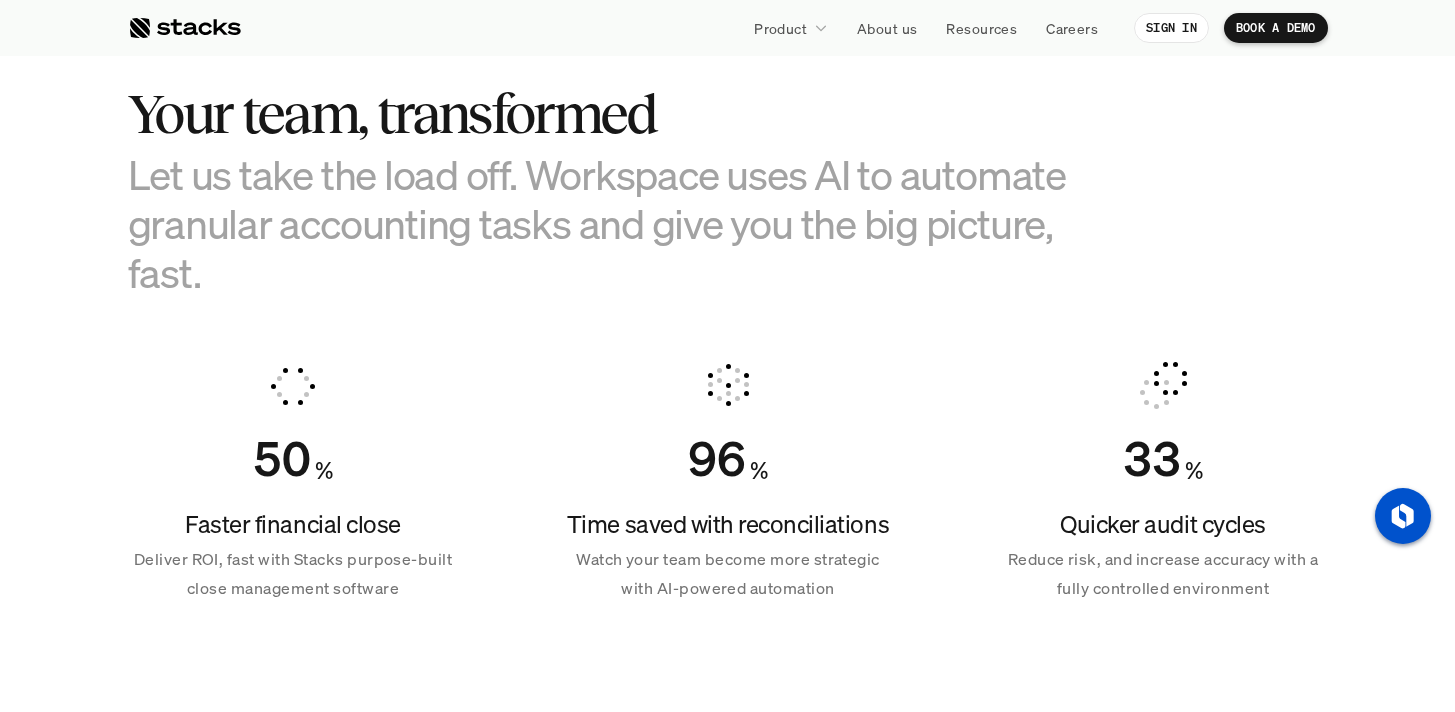 click on "Deliver ROI, fast with Stacks purpose-built close management software" at bounding box center (293, 574) 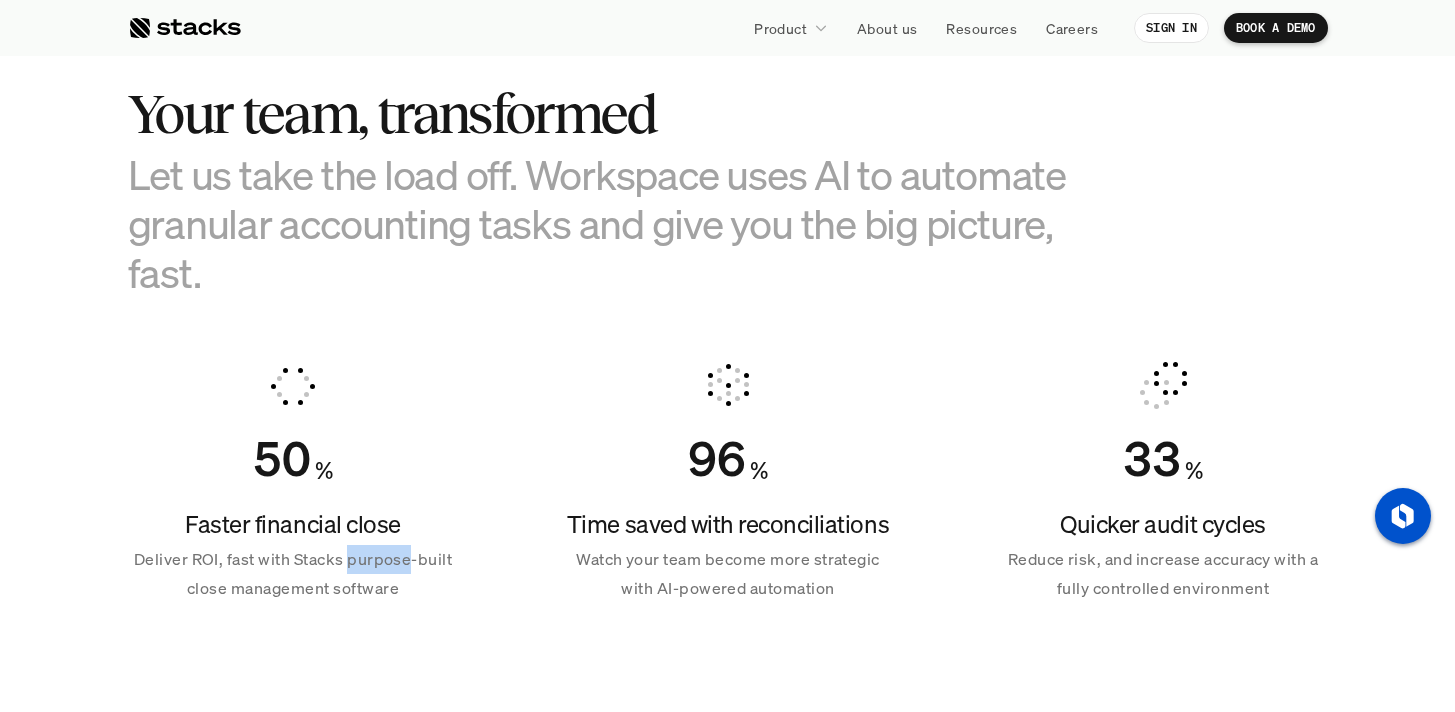 click on "Deliver ROI, fast with Stacks purpose-built close management software" at bounding box center [293, 574] 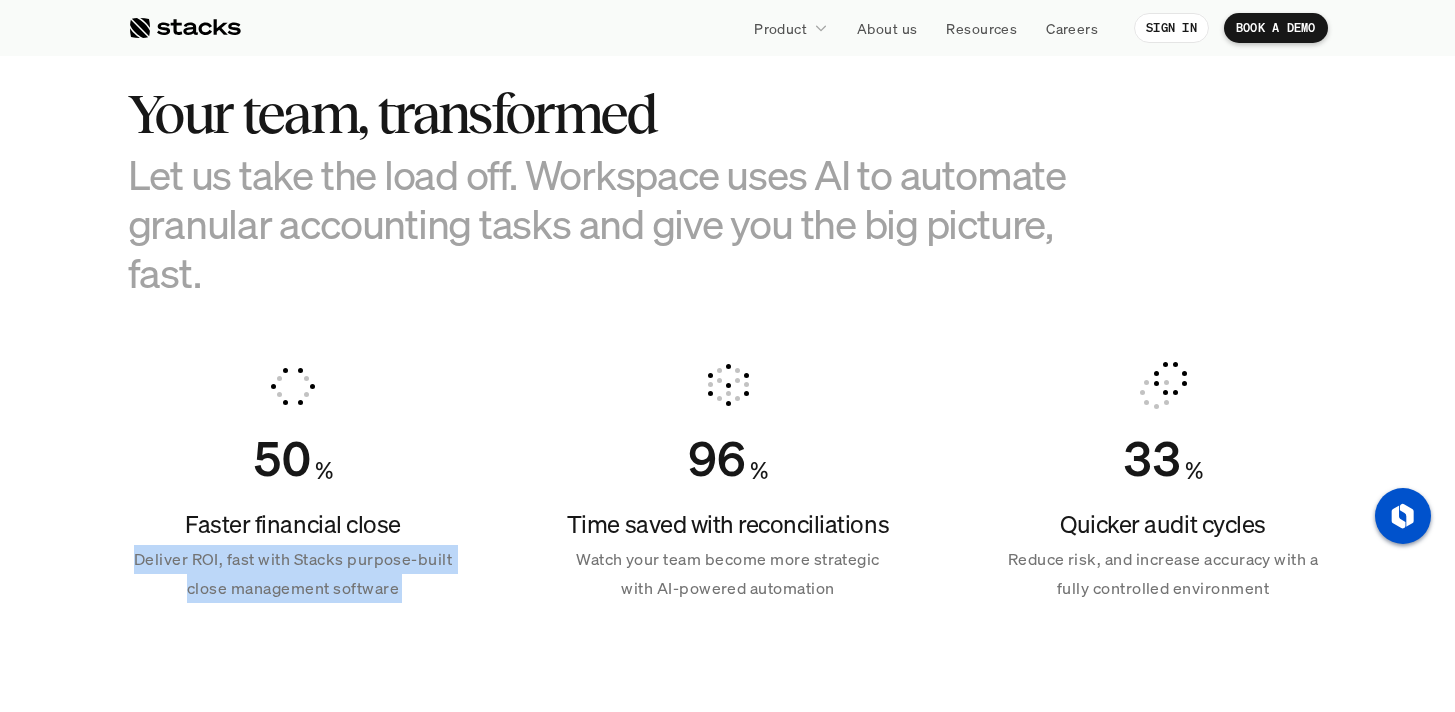 click on "Deliver ROI, fast with Stacks purpose-built close management software" at bounding box center (293, 574) 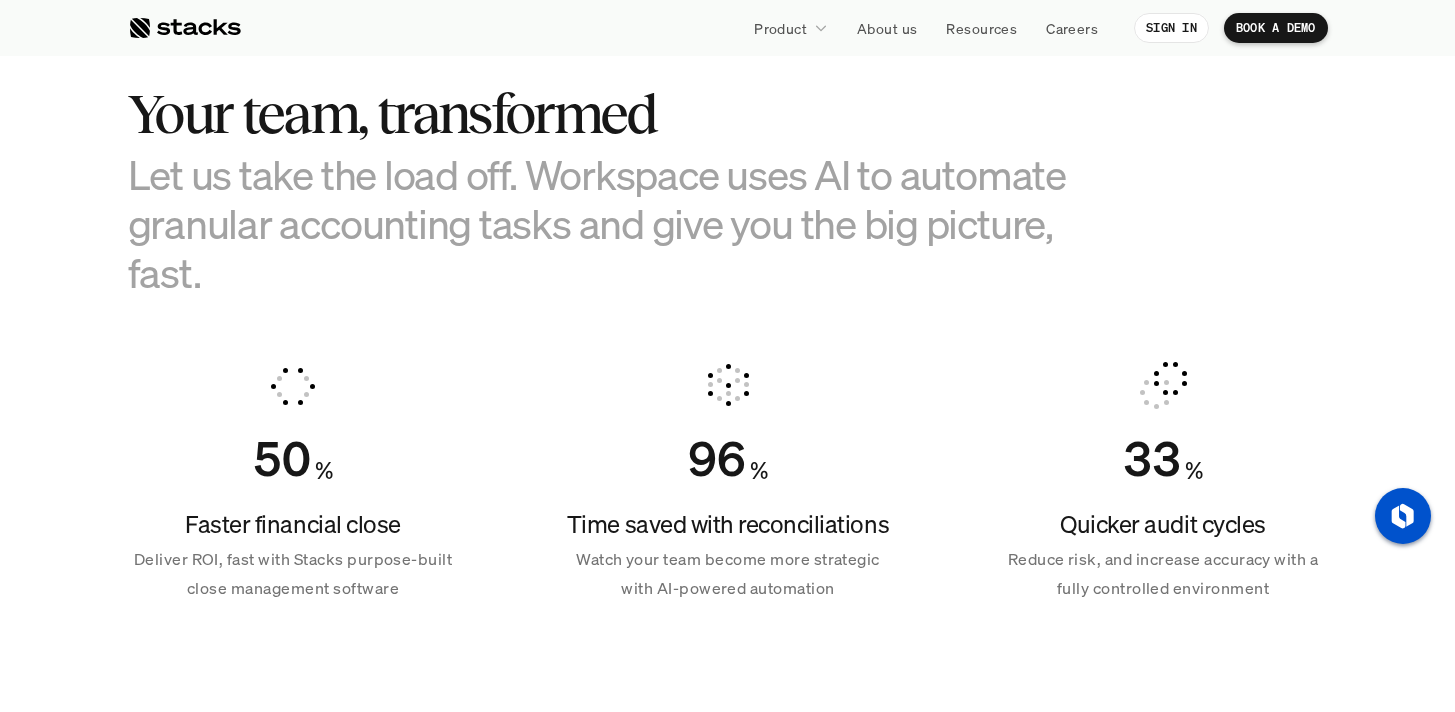 click on "Watch your team become more strategic with AI-powered automation" at bounding box center [728, 574] 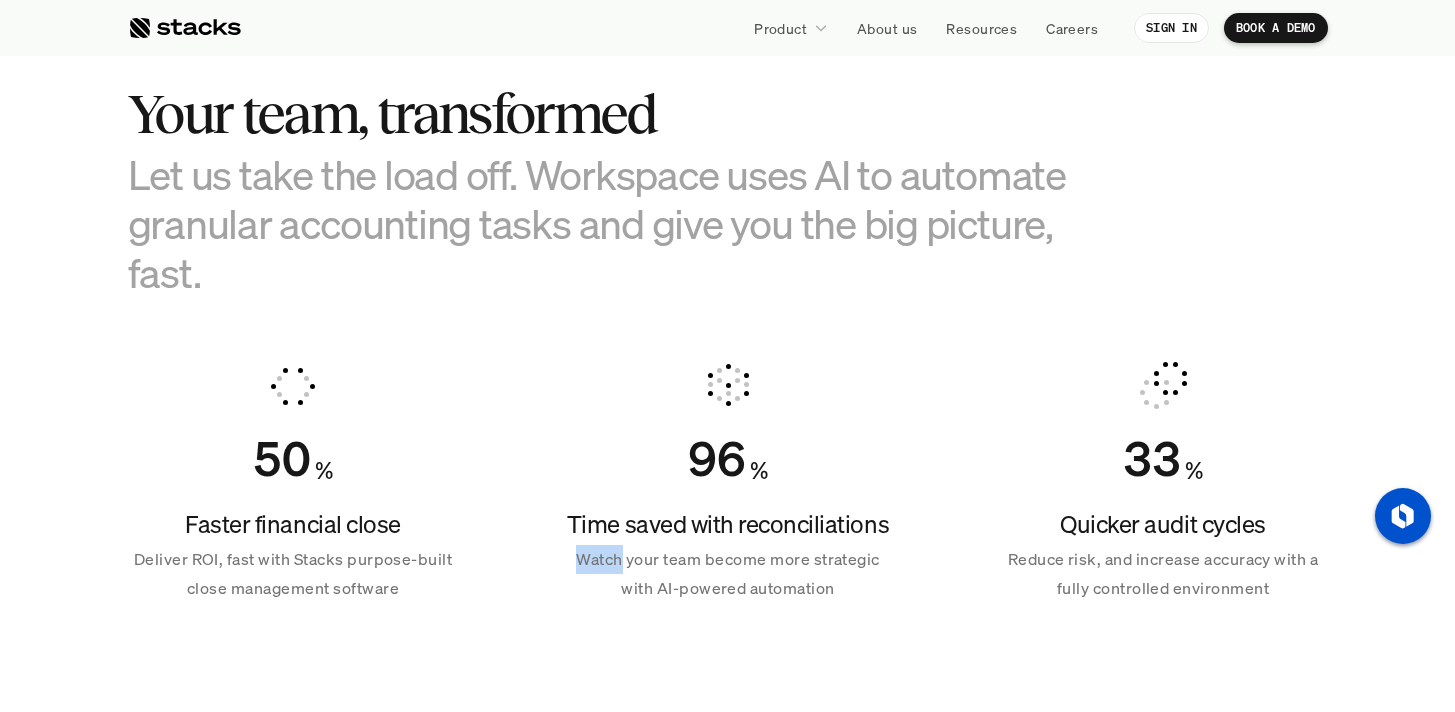 click on "Watch your team become more strategic with AI-powered automation" at bounding box center [728, 574] 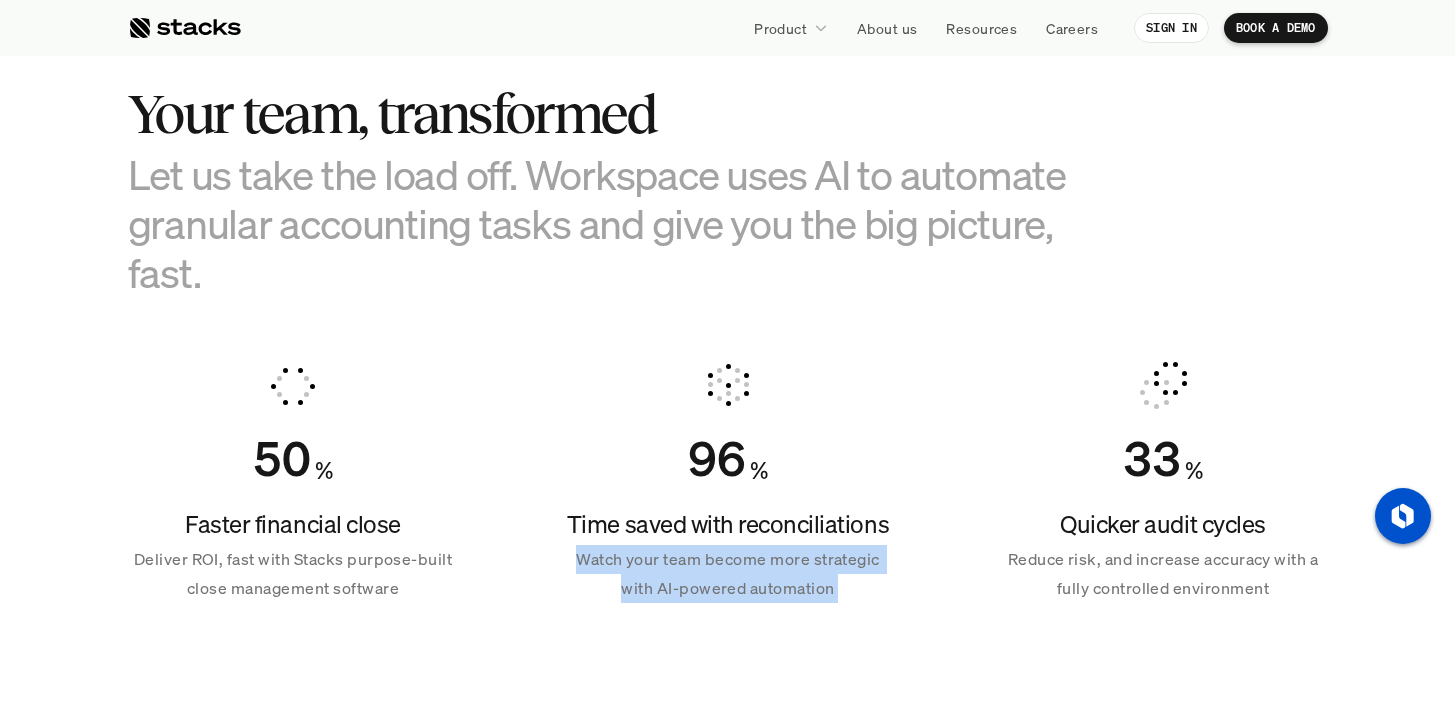 click on "Watch your team become more strategic with AI-powered automation" at bounding box center (728, 574) 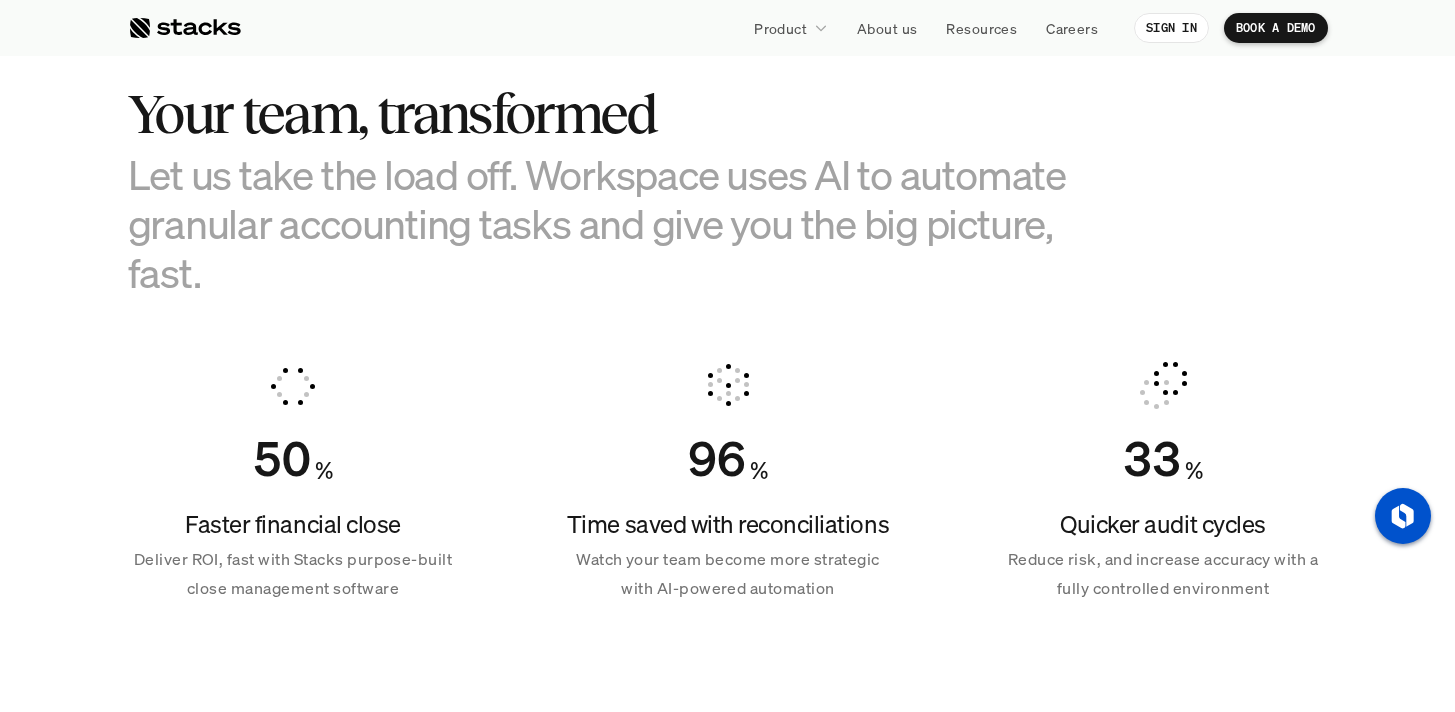 click on "Reduce risk, and increase accuracy with a fully controlled environment" at bounding box center (1163, 574) 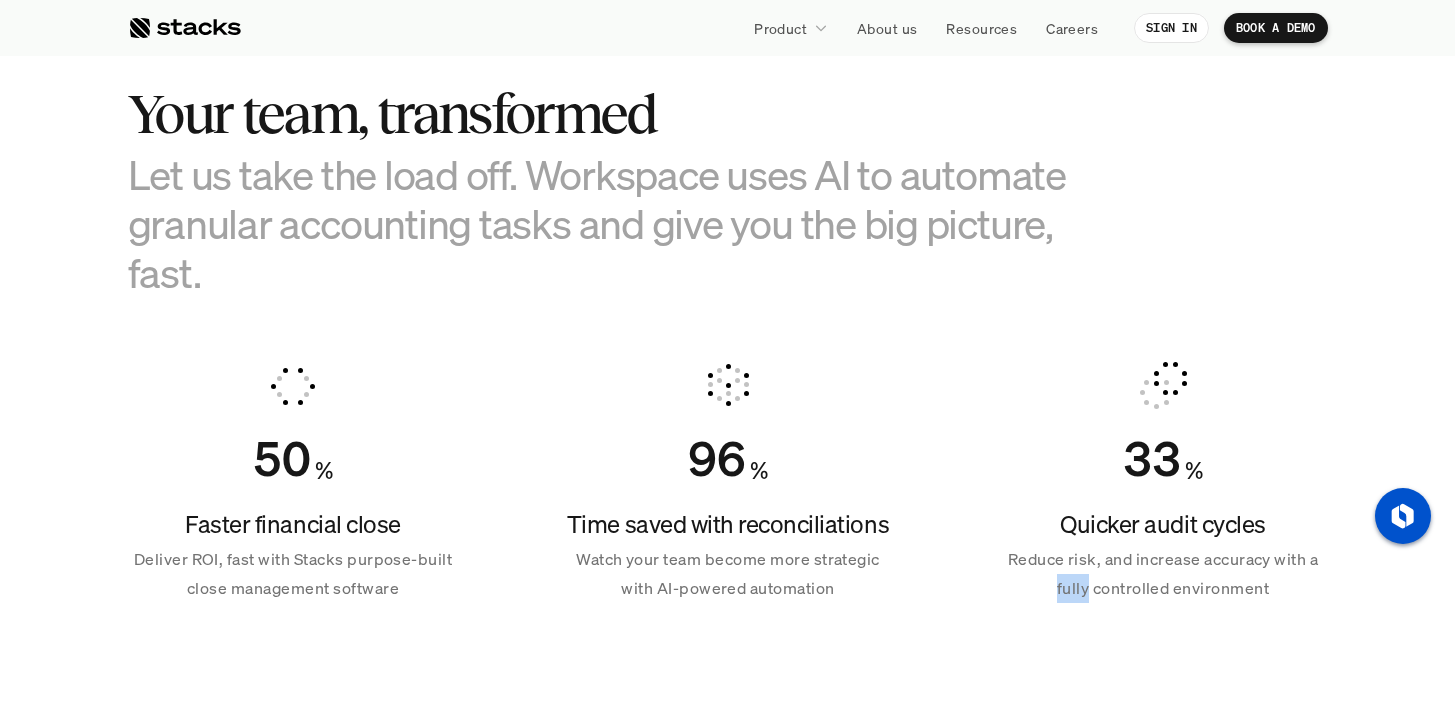click on "Reduce risk, and increase accuracy with a fully controlled environment" at bounding box center (1163, 574) 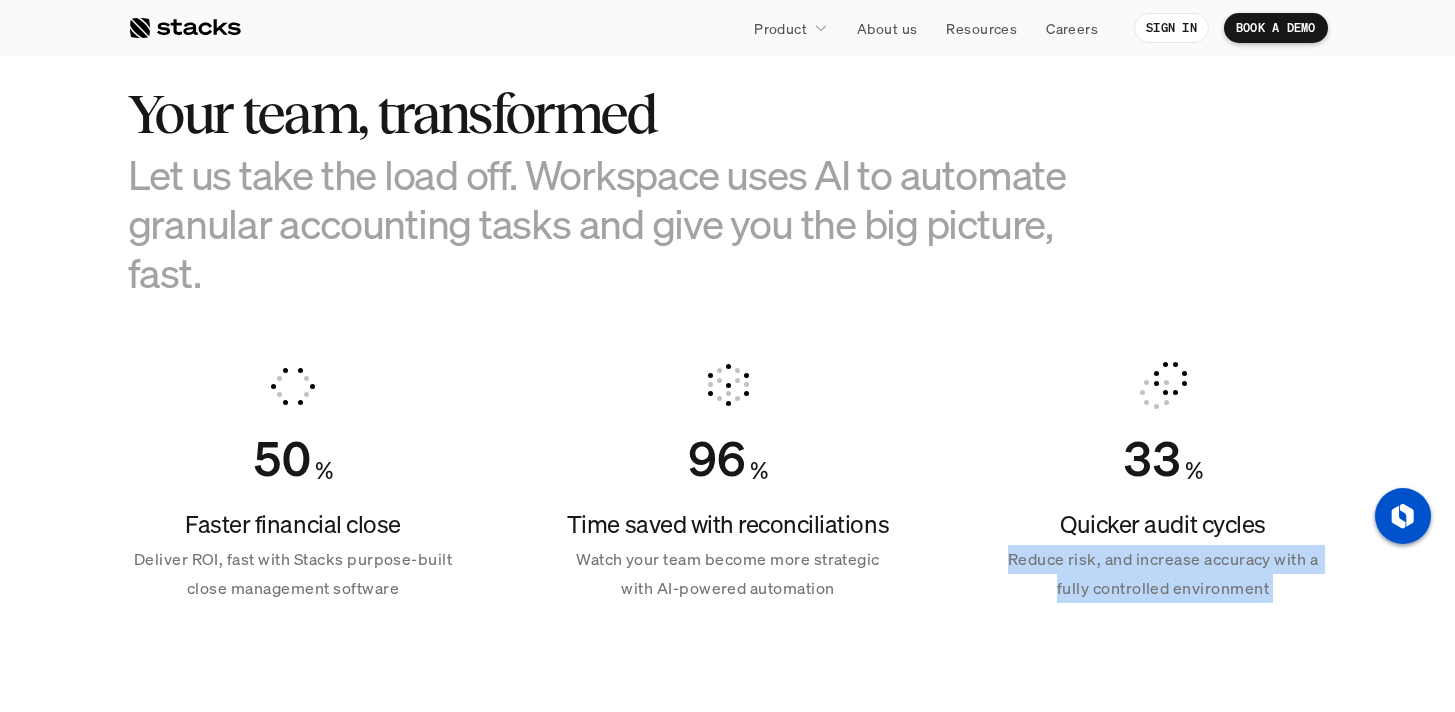 click on "Reduce risk, and increase accuracy with a fully controlled environment" at bounding box center (1163, 574) 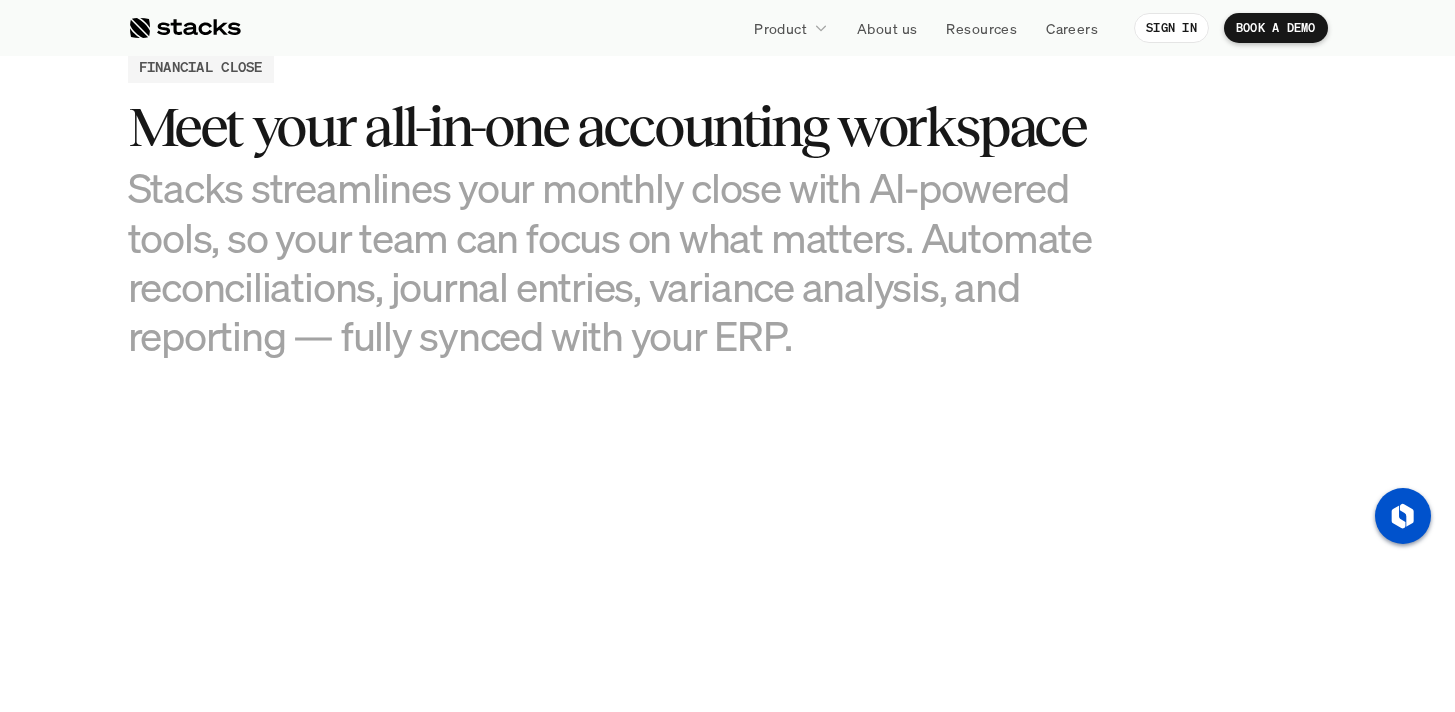 scroll, scrollTop: 1953, scrollLeft: 0, axis: vertical 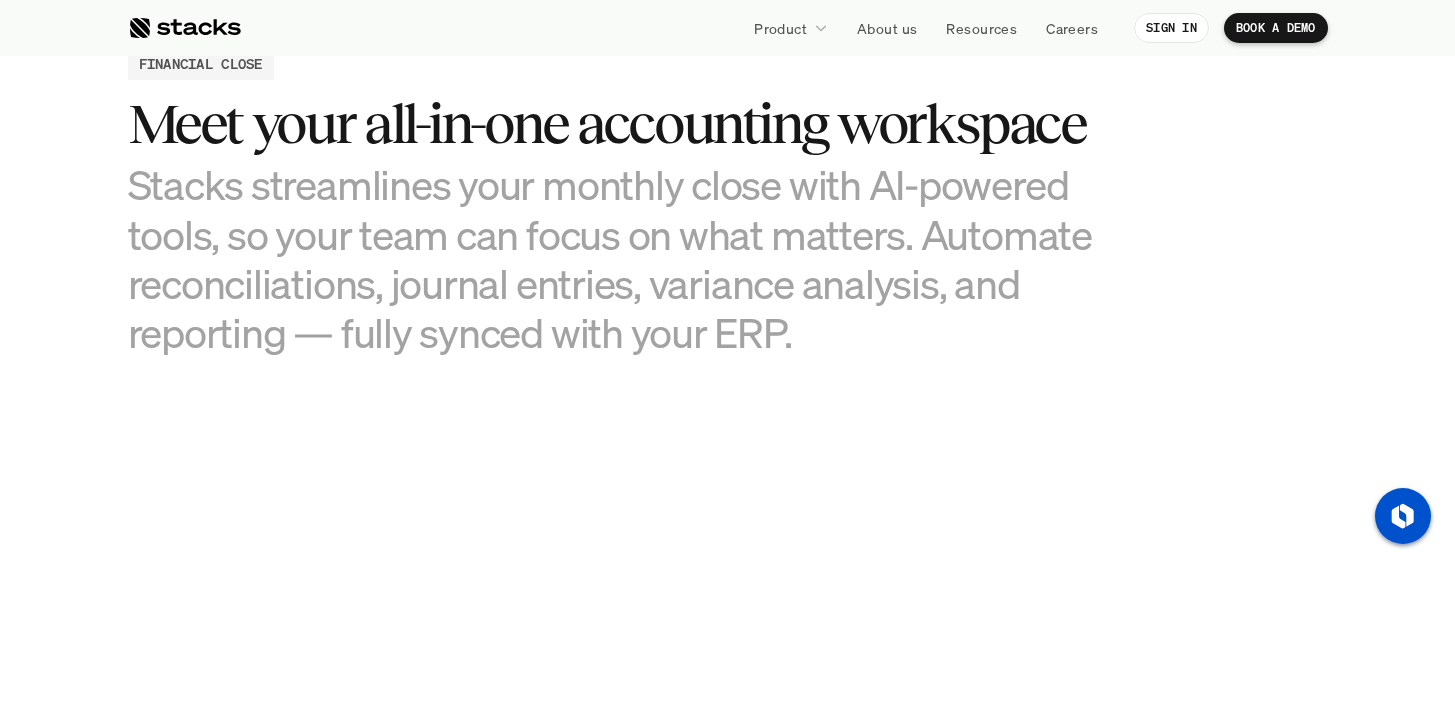 click on "Stacks streamlines your monthly close with AI-powered tools, so your team can focus on what matters. Automate reconciliations, journal entries, variance analysis, and reporting — fully synced with your ERP." at bounding box center [628, 258] 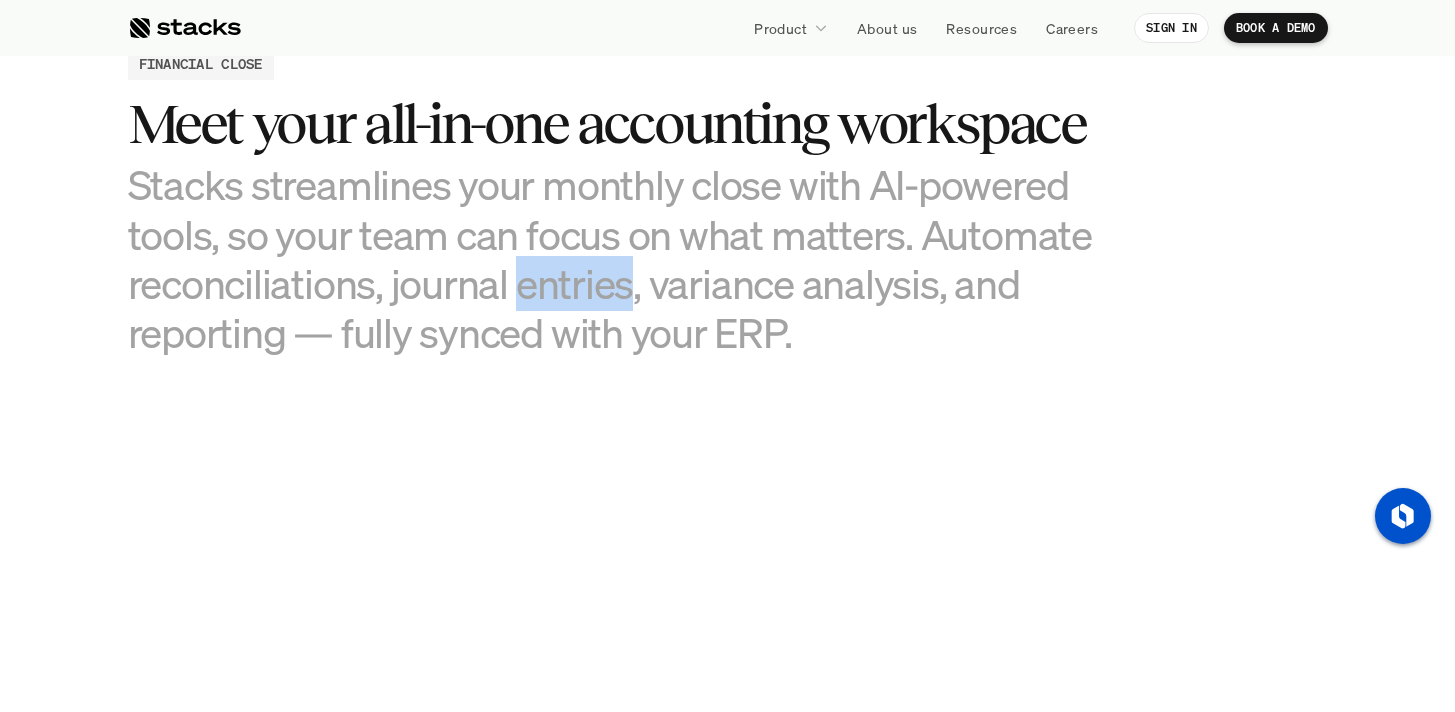 click on "Stacks streamlines your monthly close with AI-powered tools, so your team can focus on what matters. Automate reconciliations, journal entries, variance analysis, and reporting — fully synced with your ERP." at bounding box center [628, 258] 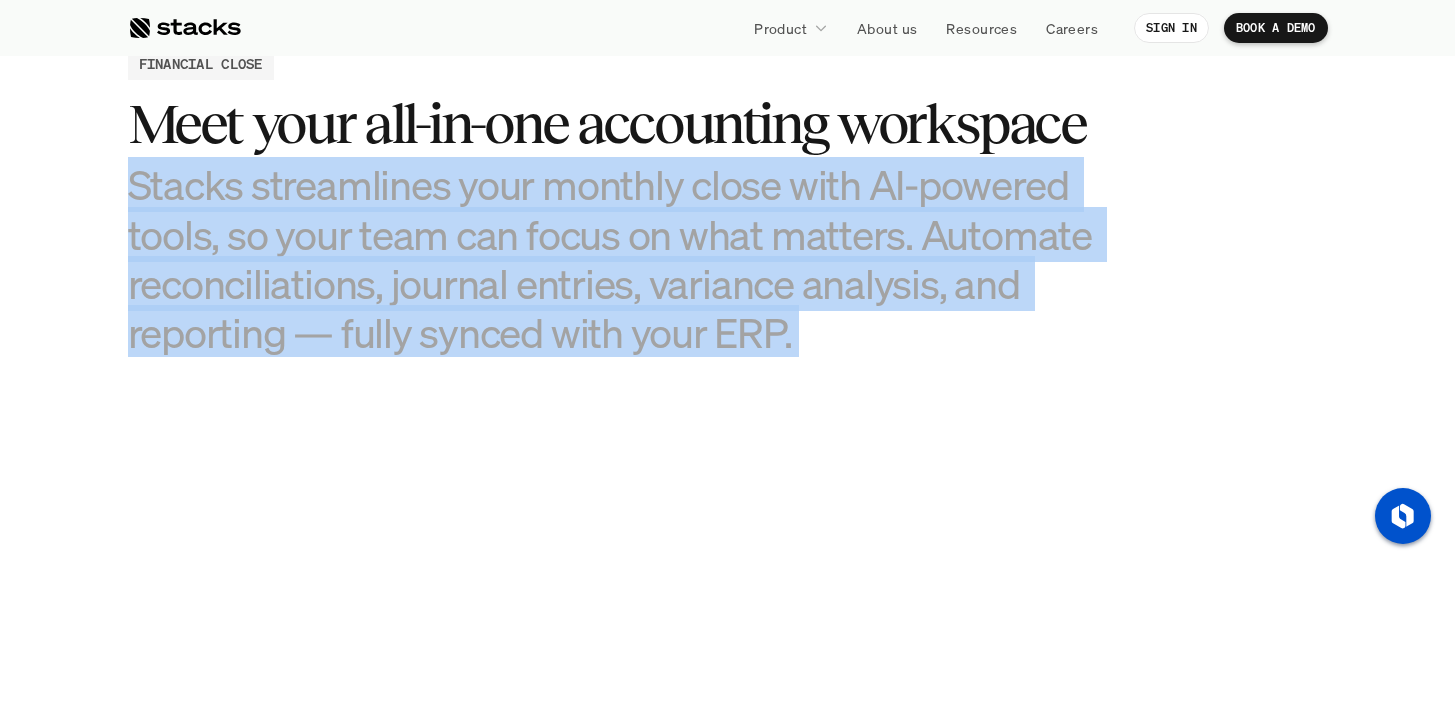 click on "Stacks streamlines your monthly close with AI-powered tools, so your team can focus on what matters. Automate reconciliations, journal entries, variance analysis, and reporting — fully synced with your ERP." at bounding box center (628, 258) 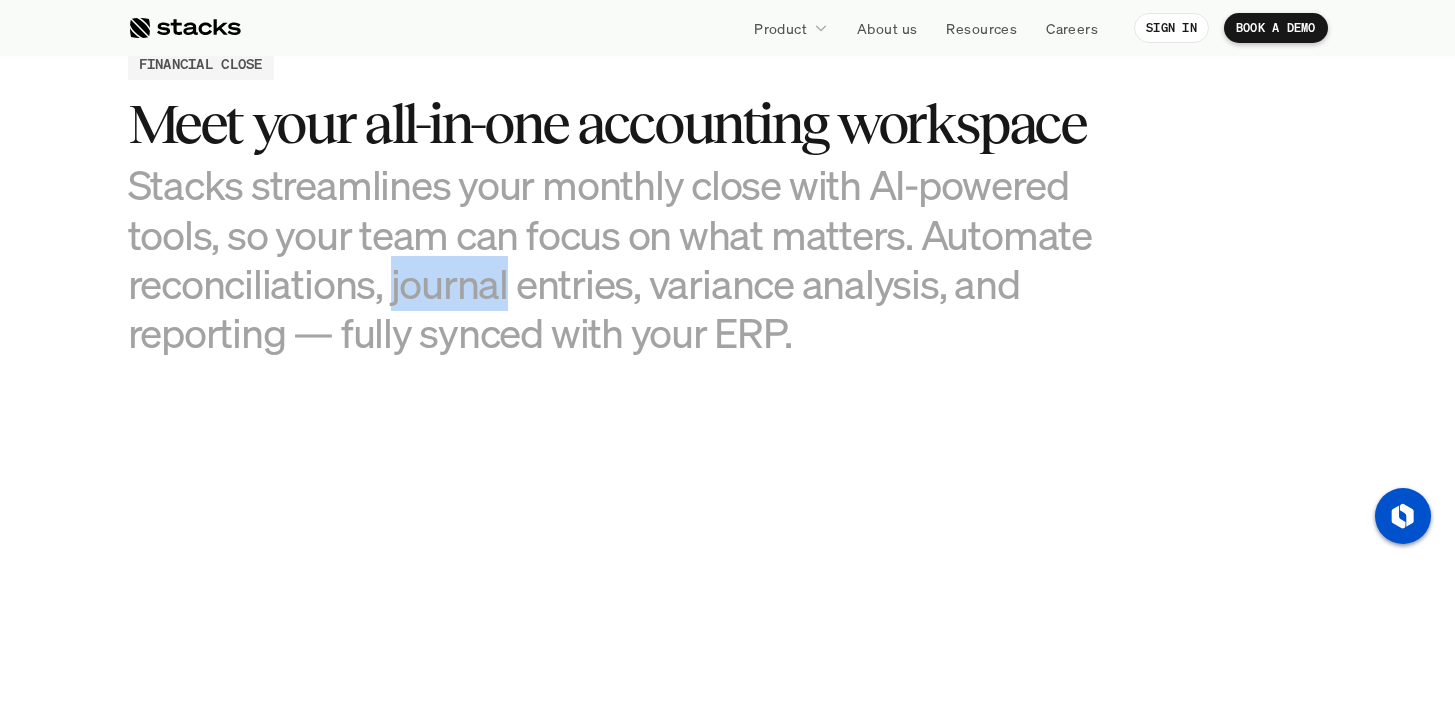 click on "Stacks streamlines your monthly close with AI-powered tools, so your team can focus on what matters. Automate reconciliations, journal entries, variance analysis, and reporting — fully synced with your ERP." at bounding box center (628, 258) 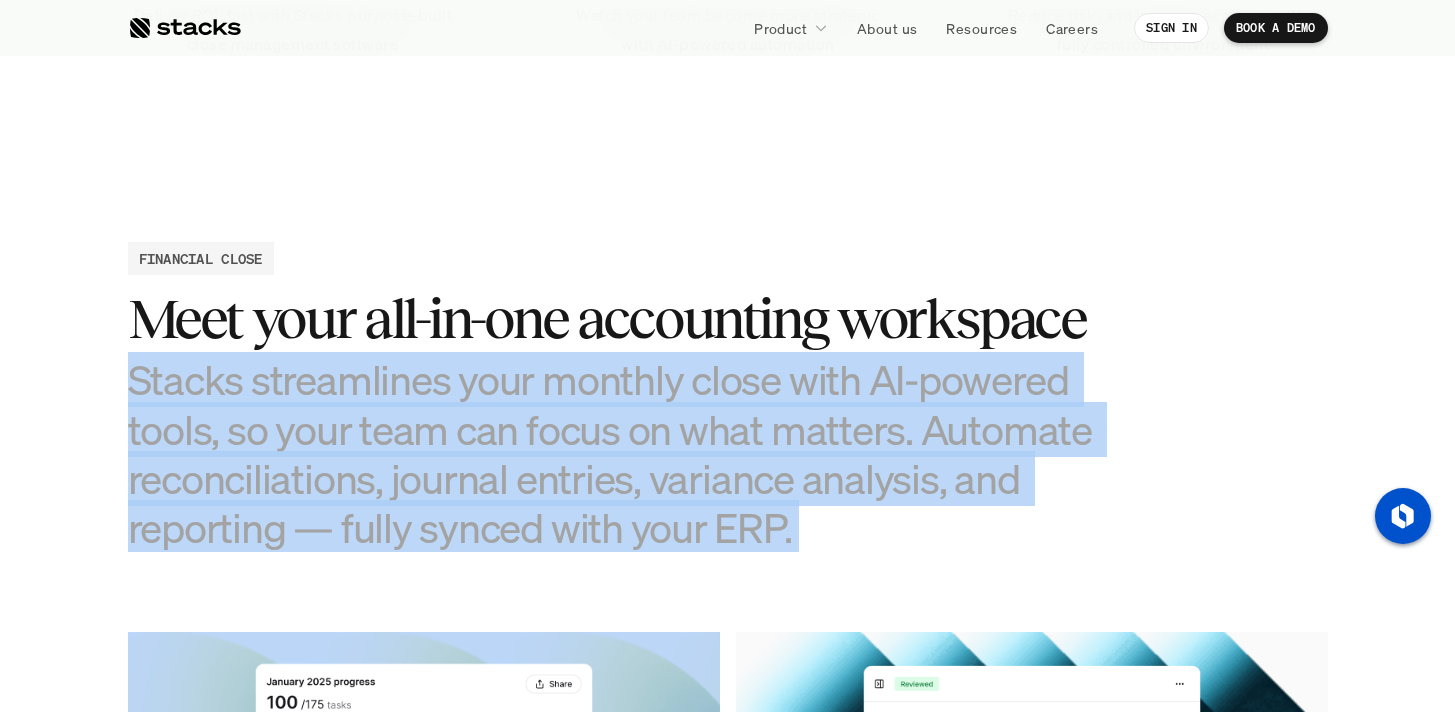 scroll, scrollTop: 1826, scrollLeft: 0, axis: vertical 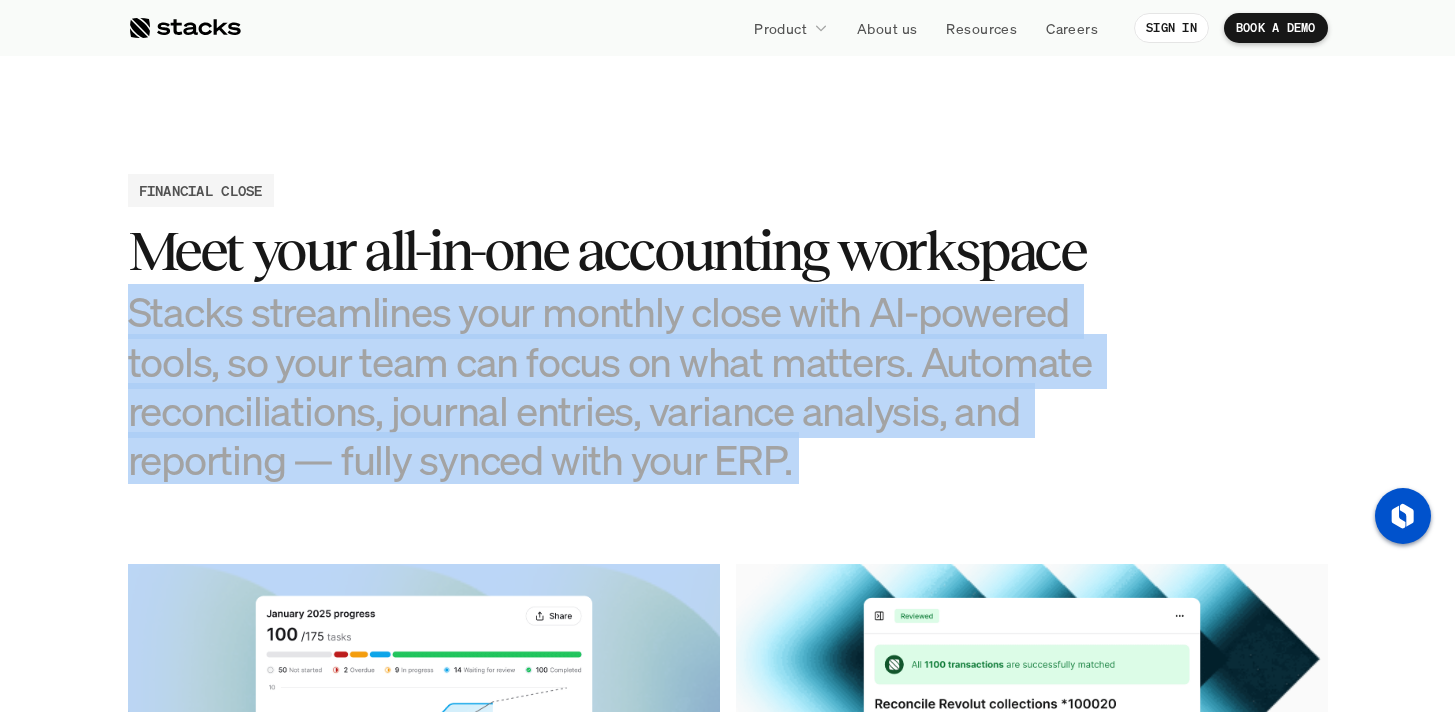 click on "Stacks streamlines your monthly close with AI-powered tools, so your team can focus on what matters. Automate reconciliations, journal entries, variance analysis, and reporting — fully synced with your ERP." at bounding box center (628, 385) 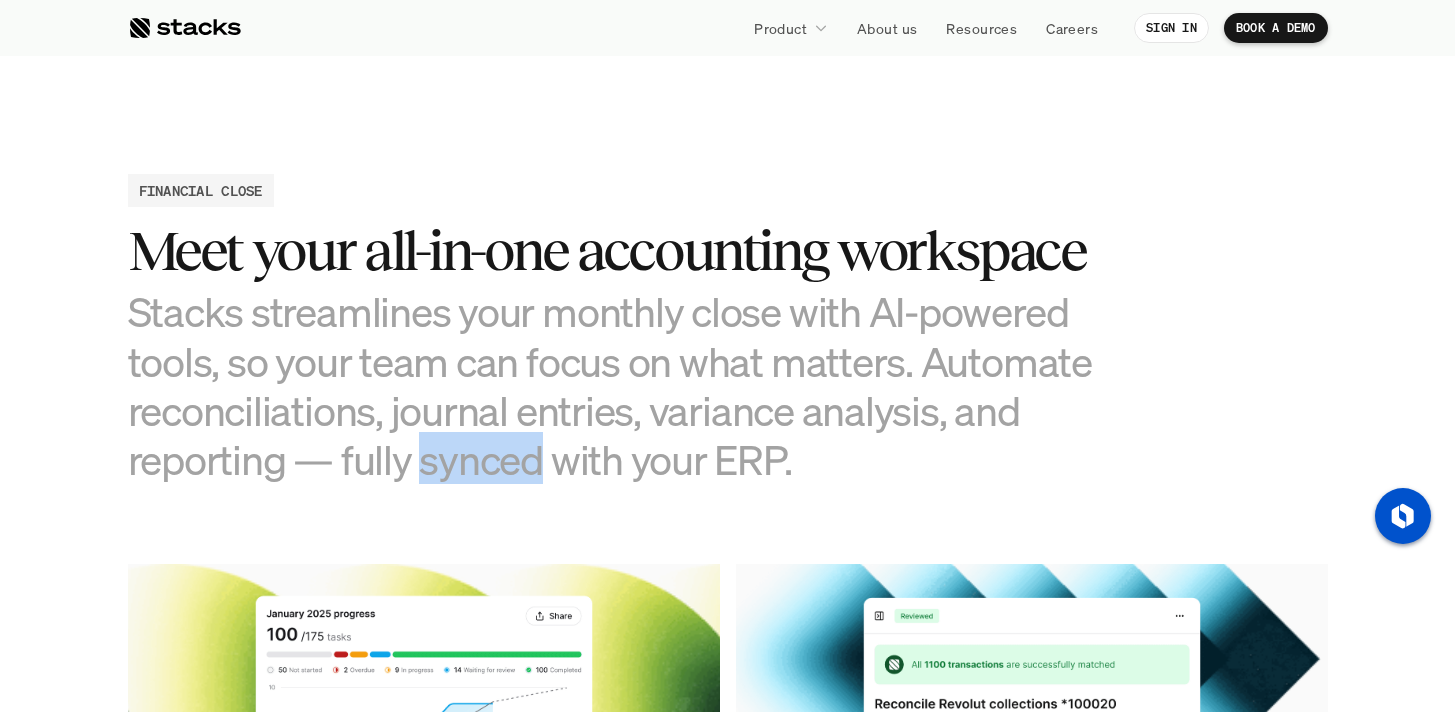 click on "Stacks streamlines your monthly close with AI-powered tools, so your team can focus on what matters. Automate reconciliations, journal entries, variance analysis, and reporting — fully synced with your ERP." at bounding box center (628, 385) 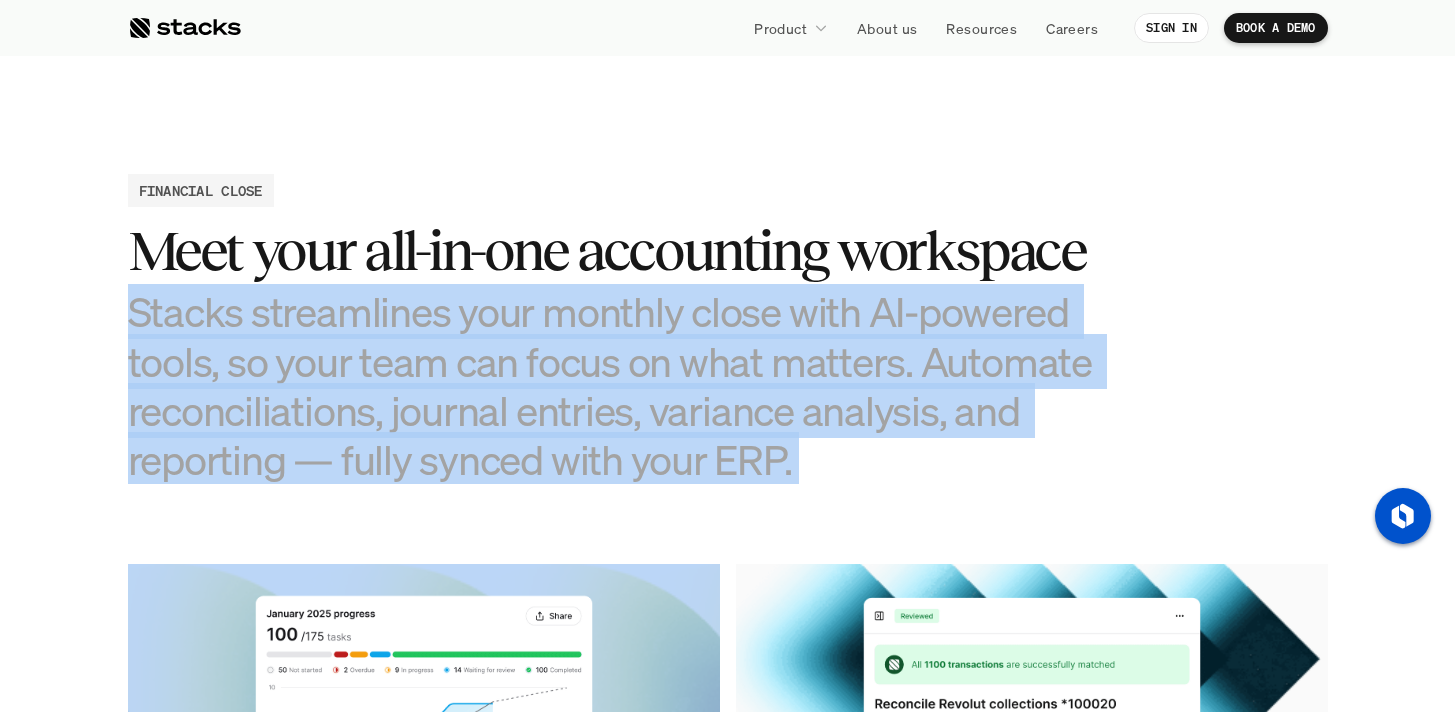 click on "Stacks streamlines your monthly close with AI-powered tools, so your team can focus on what matters. Automate reconciliations, journal entries, variance analysis, and reporting — fully synced with your ERP." at bounding box center [628, 385] 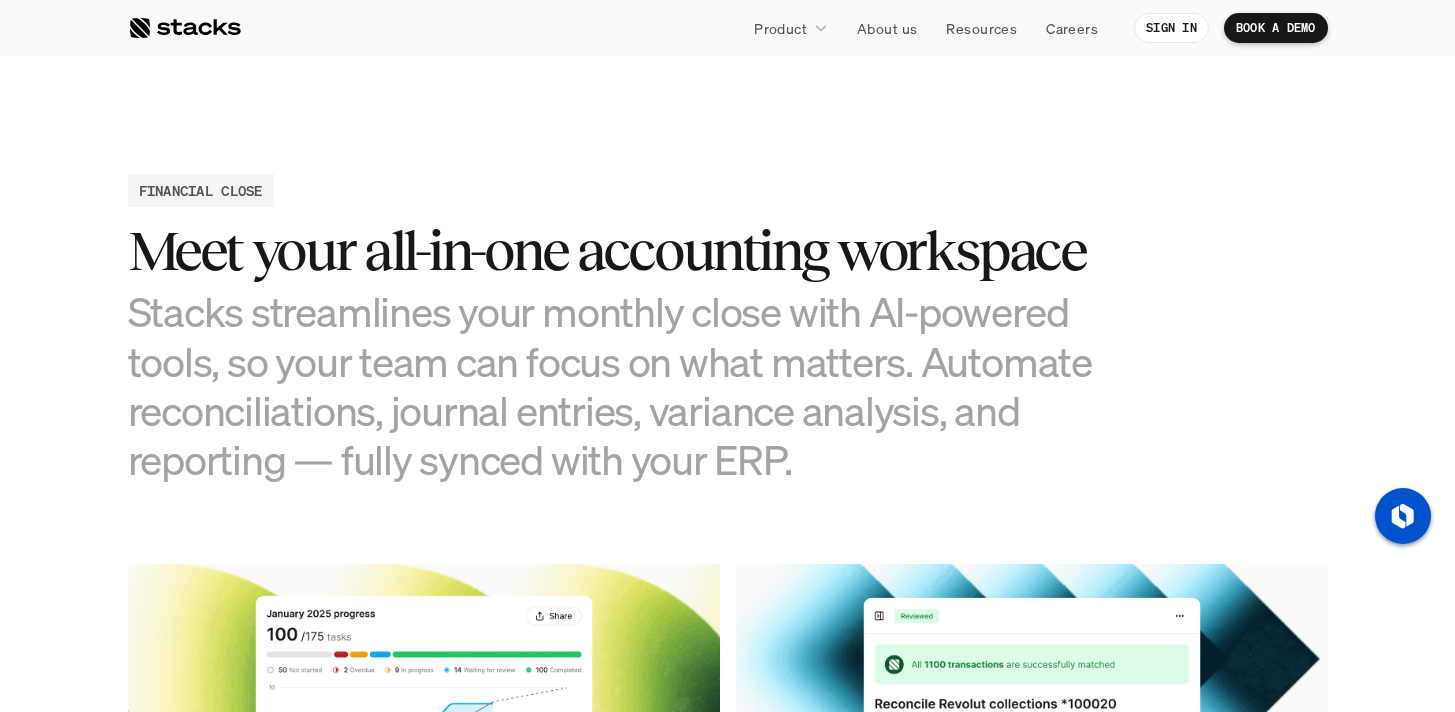drag, startPoint x: 454, startPoint y: 418, endPoint x: 477, endPoint y: 412, distance: 23.769728 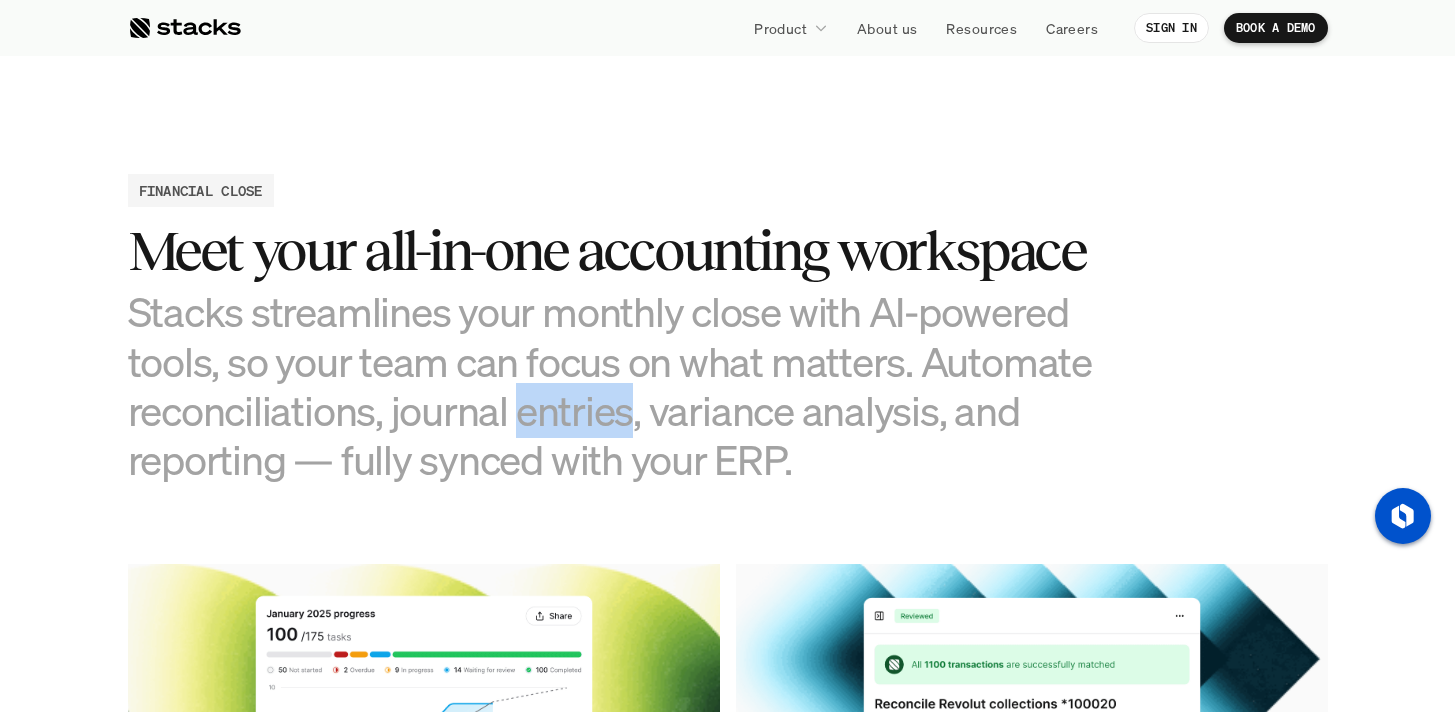 click on "Stacks streamlines your monthly close with AI-powered tools, so your team can focus on what matters. Automate reconciliations, journal entries, variance analysis, and reporting — fully synced with your ERP." at bounding box center [628, 385] 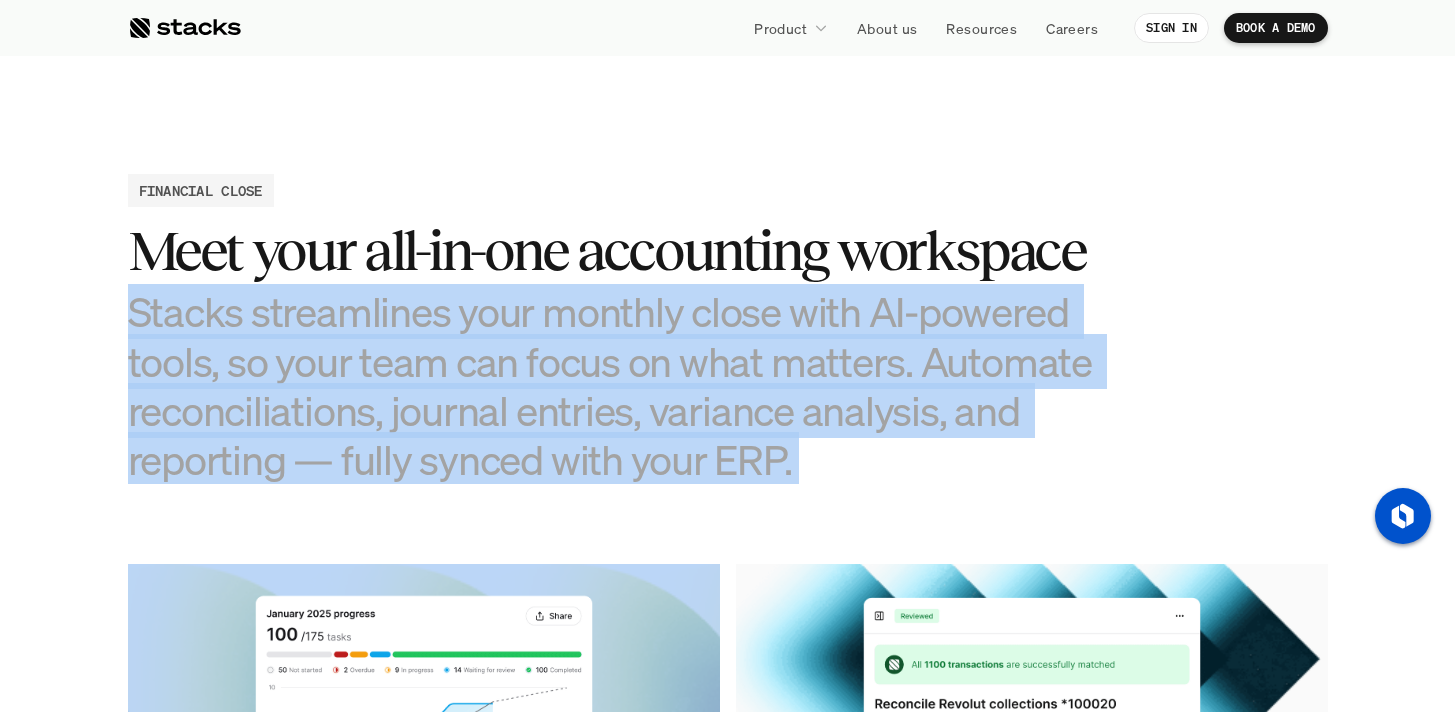 click on "Stacks streamlines your monthly close with AI-powered tools, so your team can focus on what matters. Automate reconciliations, journal entries, variance analysis, and reporting — fully synced with your ERP." at bounding box center [628, 385] 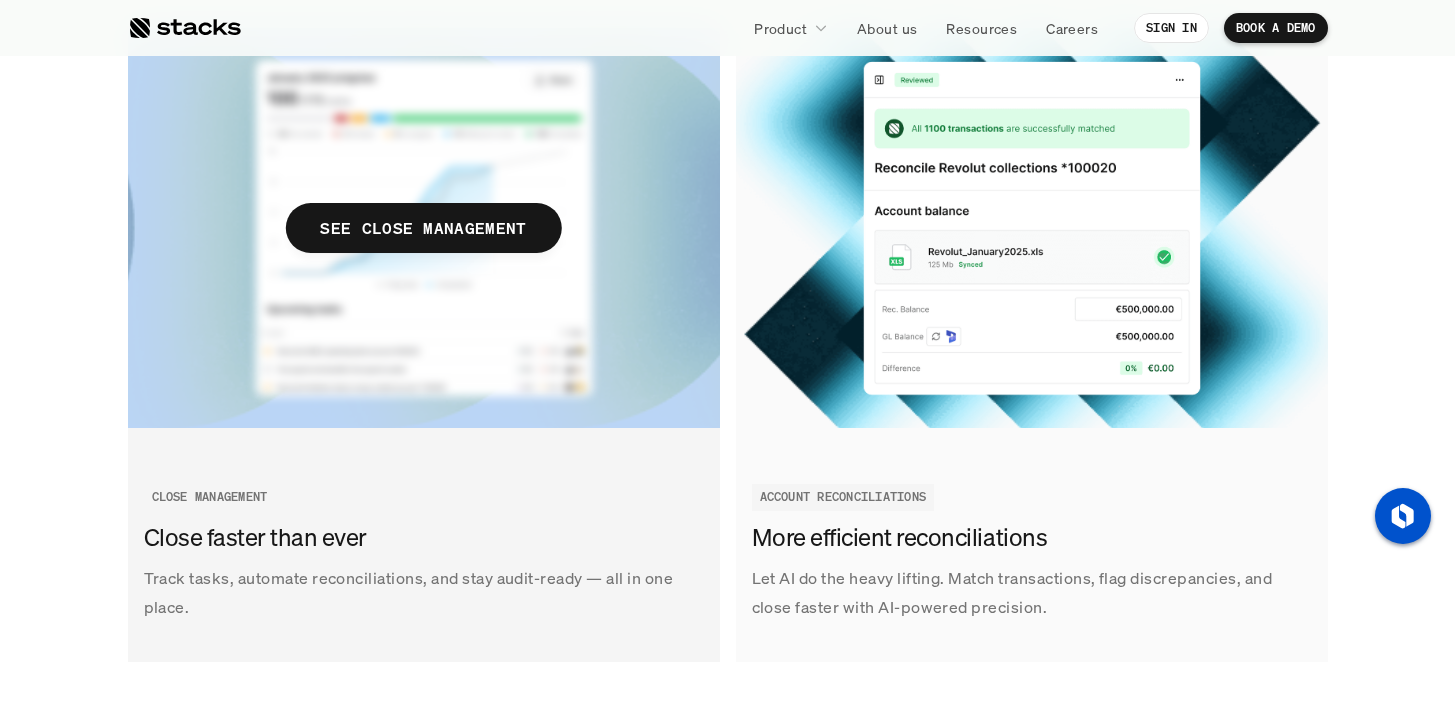 scroll, scrollTop: 2436, scrollLeft: 0, axis: vertical 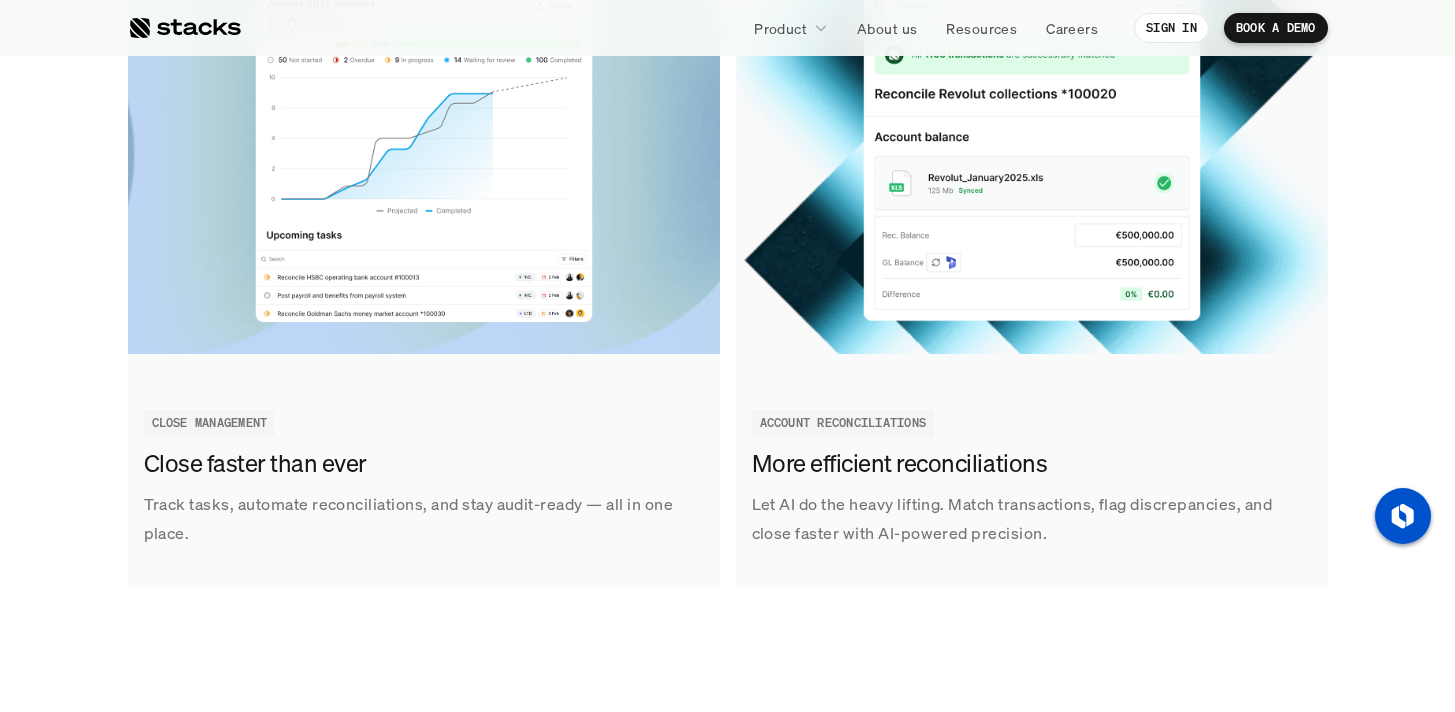 click at bounding box center [1032, 814] 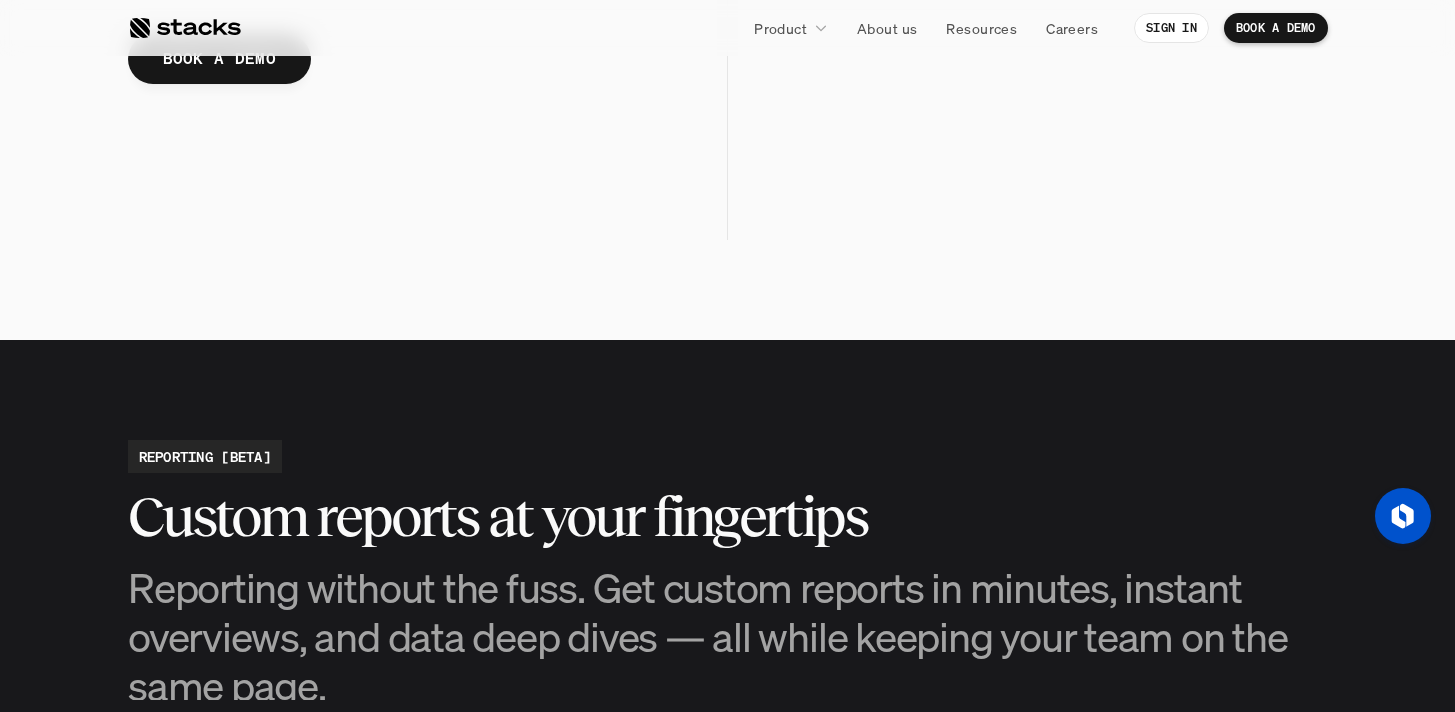 scroll, scrollTop: 0, scrollLeft: 0, axis: both 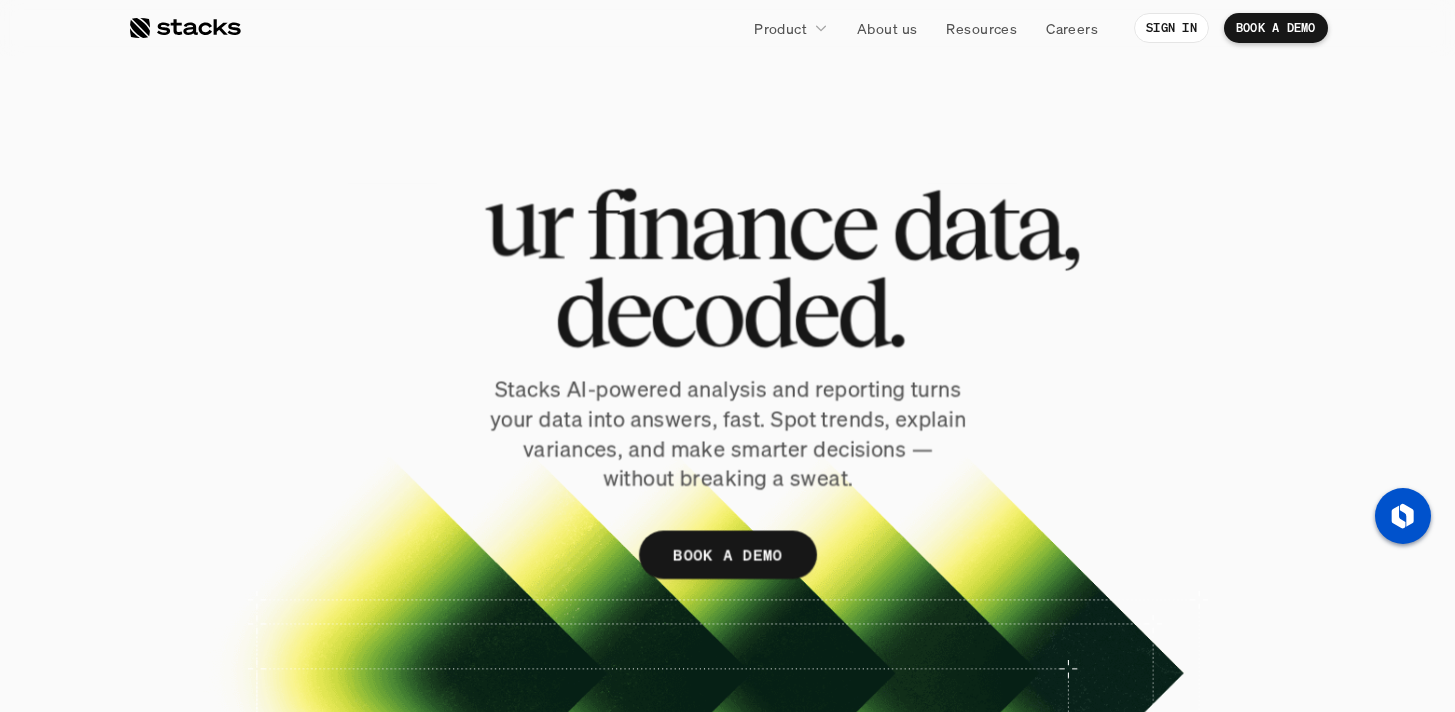 click on "Y o u r   f i n a n c e   d a t a ,   d e c o d e d . Stacks AI-powered analysis and reporting turns your data into answers, fast. Spot trends, explain variances, and make smarter decisions — without breaking a sweat. BOOK A DEMO" at bounding box center (727, 385) 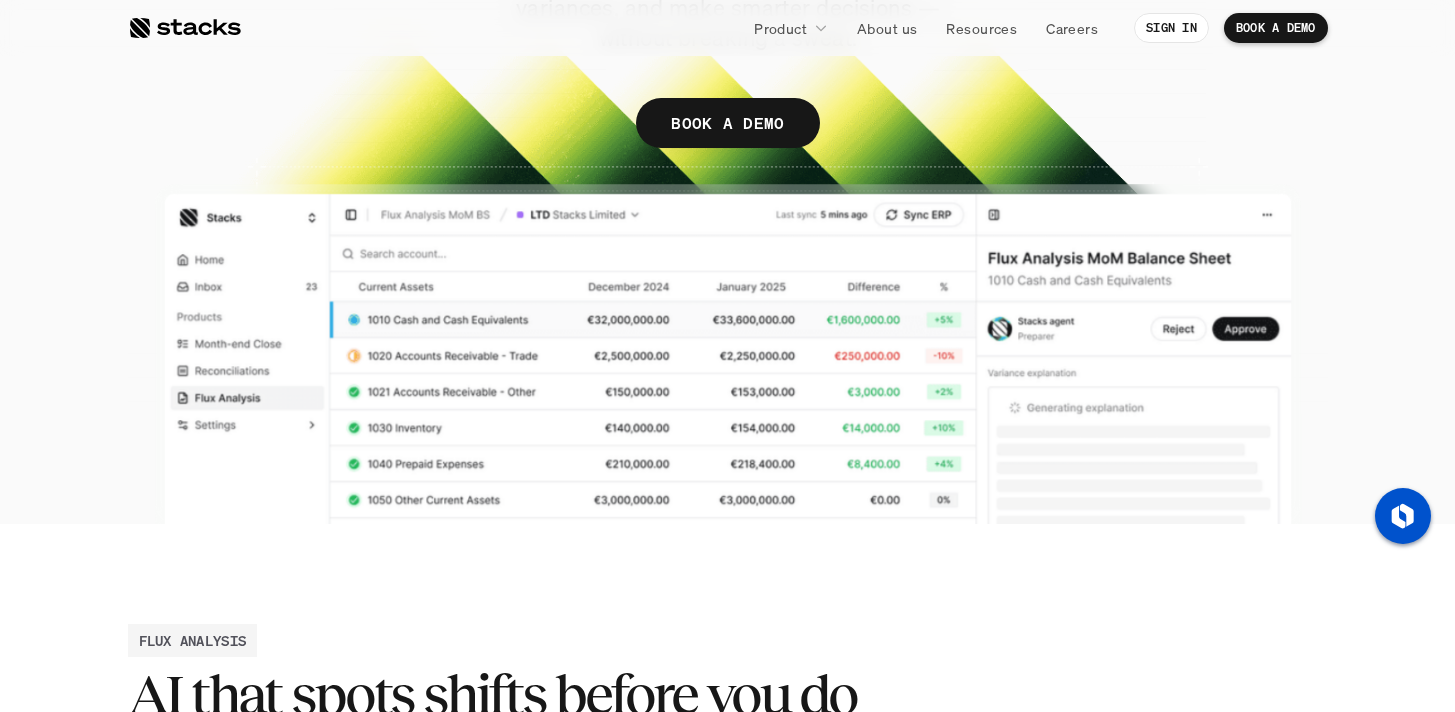 scroll, scrollTop: 347, scrollLeft: 0, axis: vertical 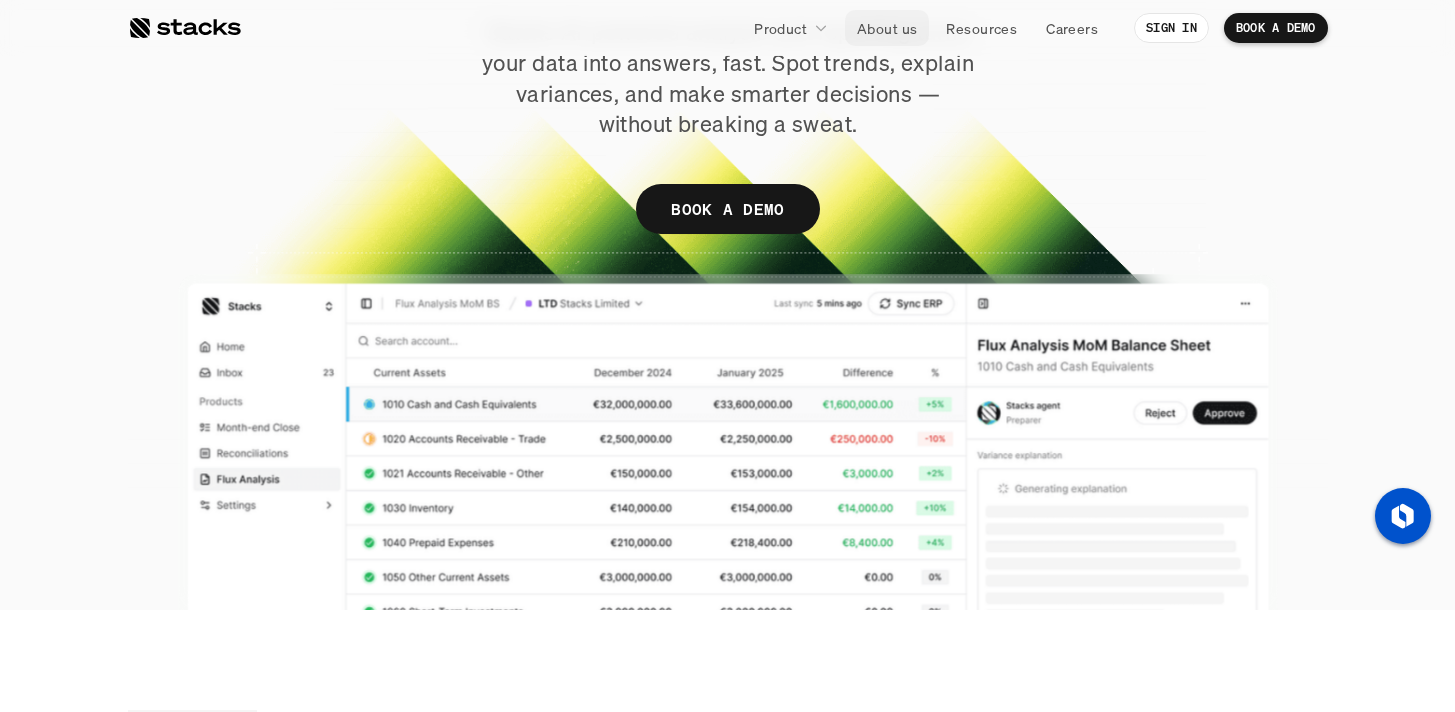click on "About us" at bounding box center [887, 28] 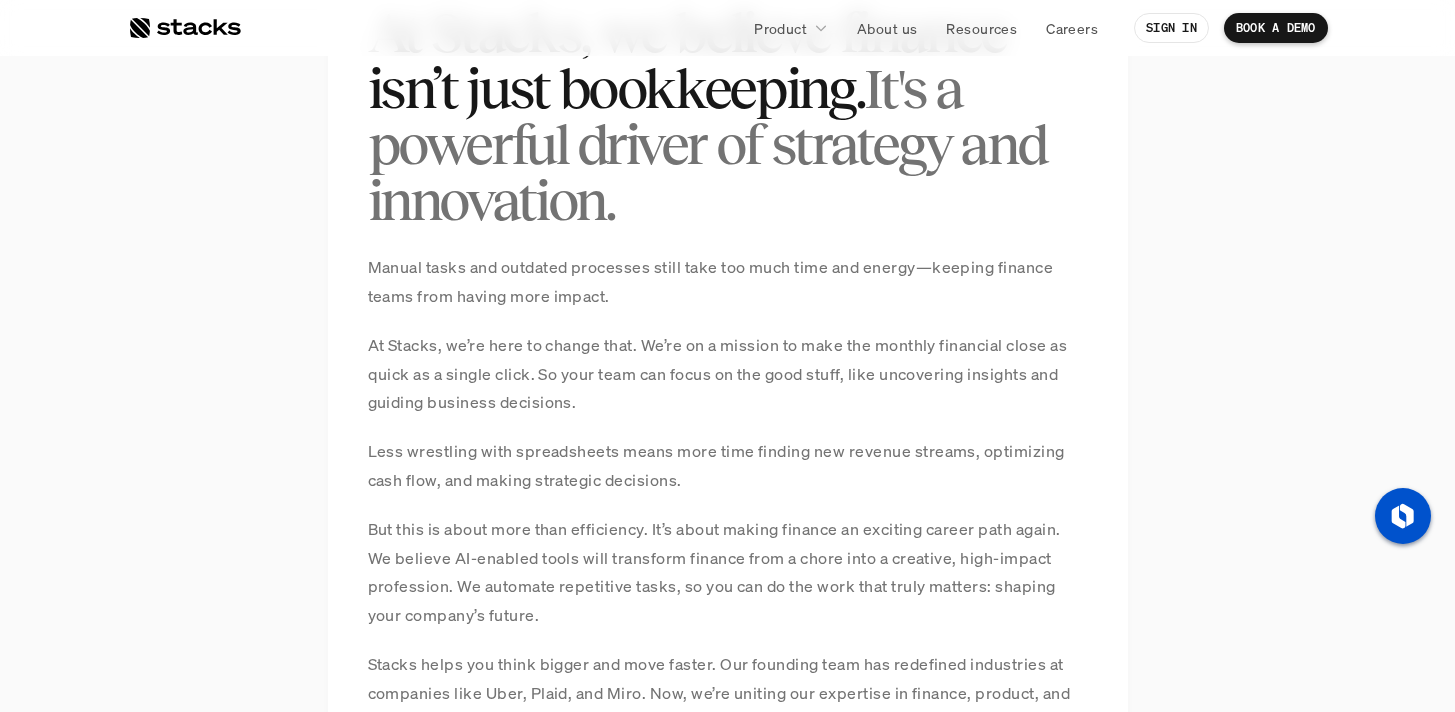 scroll, scrollTop: 1534, scrollLeft: 0, axis: vertical 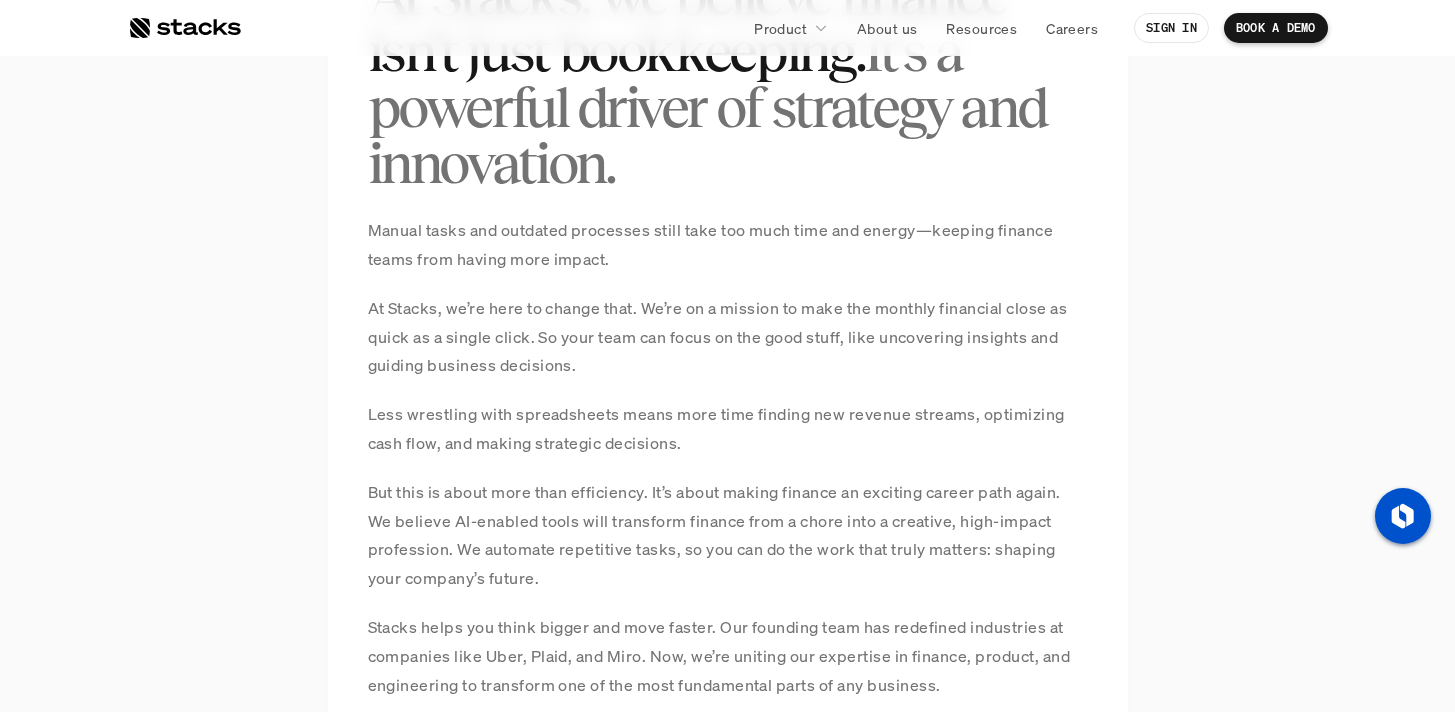 click on "Less wrestling with spreadsheets means more time finding new revenue streams, optimizing cash flow, and making strategic decisions." at bounding box center (728, 429) 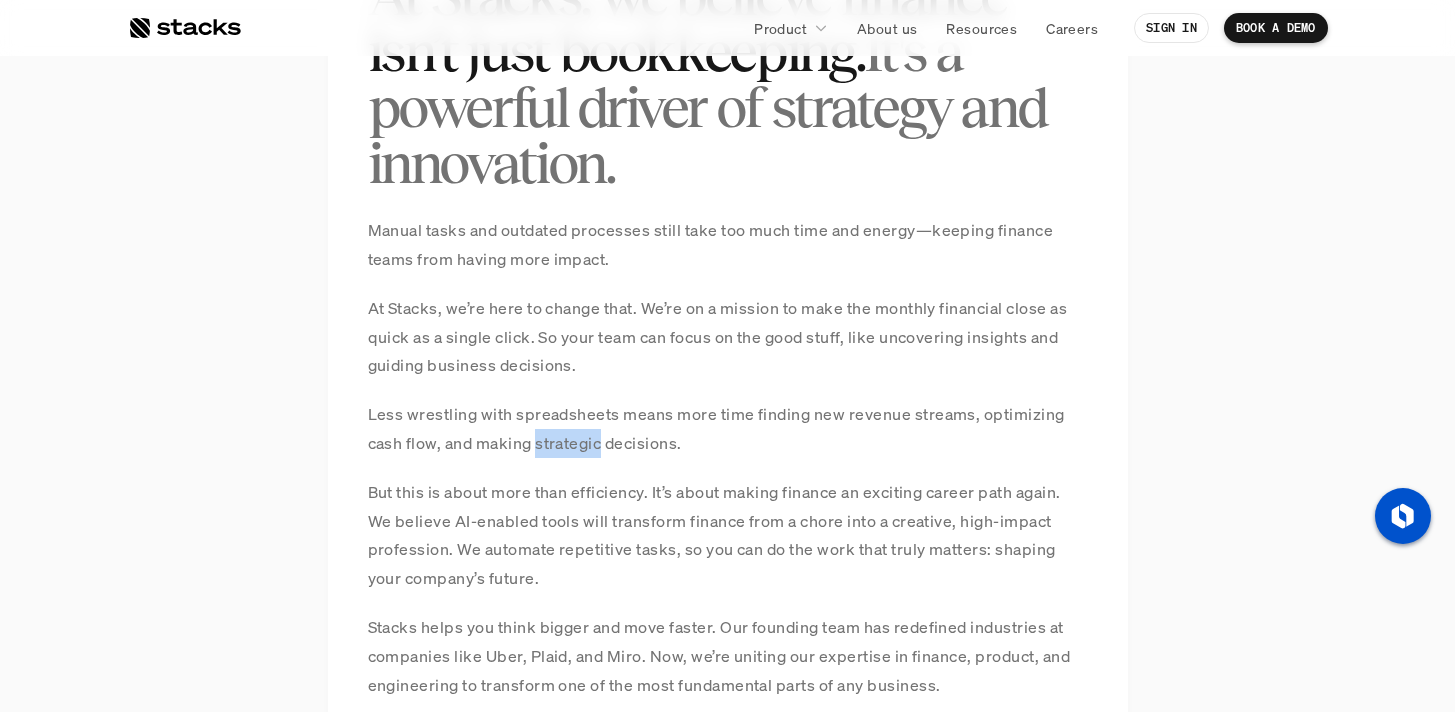 click on "Less wrestling with spreadsheets means more time finding new revenue streams, optimizing cash flow, and making strategic decisions." at bounding box center (728, 429) 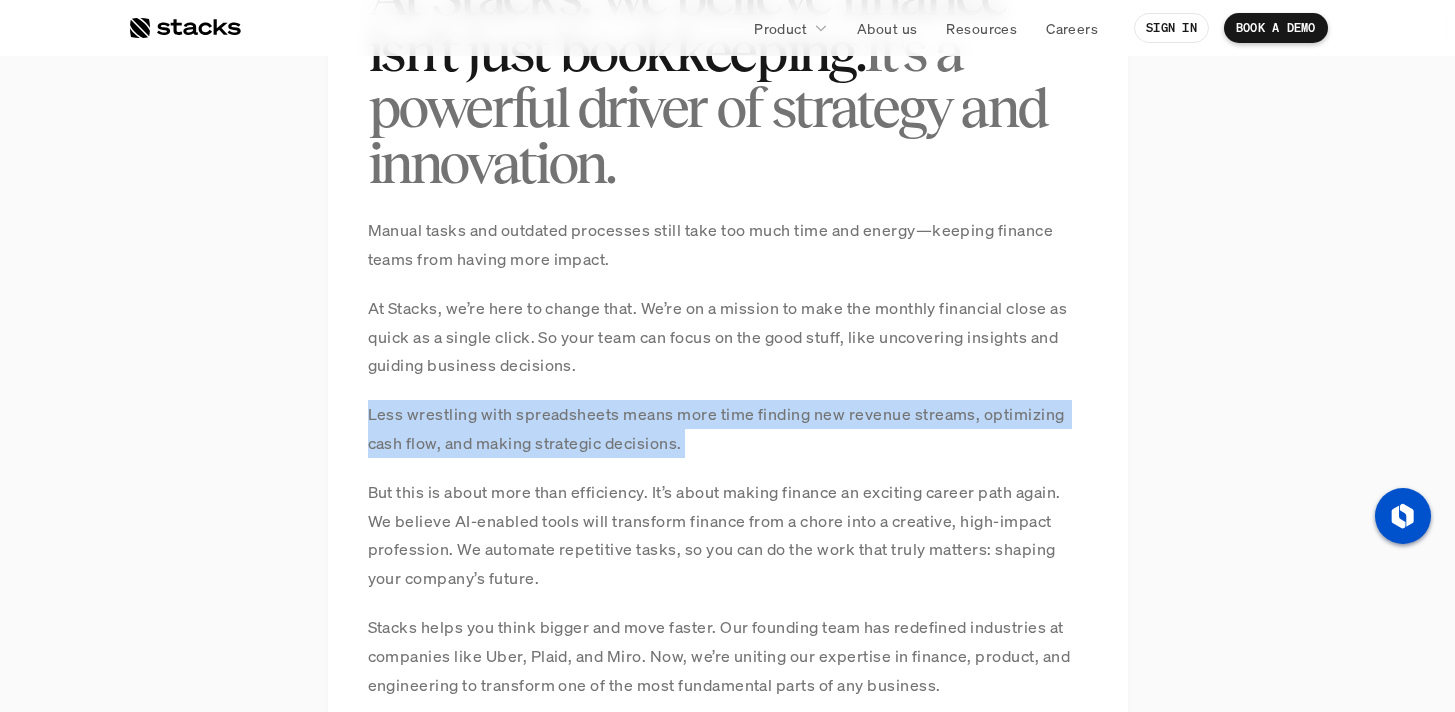 click on "Less wrestling with spreadsheets means more time finding new revenue streams, optimizing cash flow, and making strategic decisions." at bounding box center (728, 429) 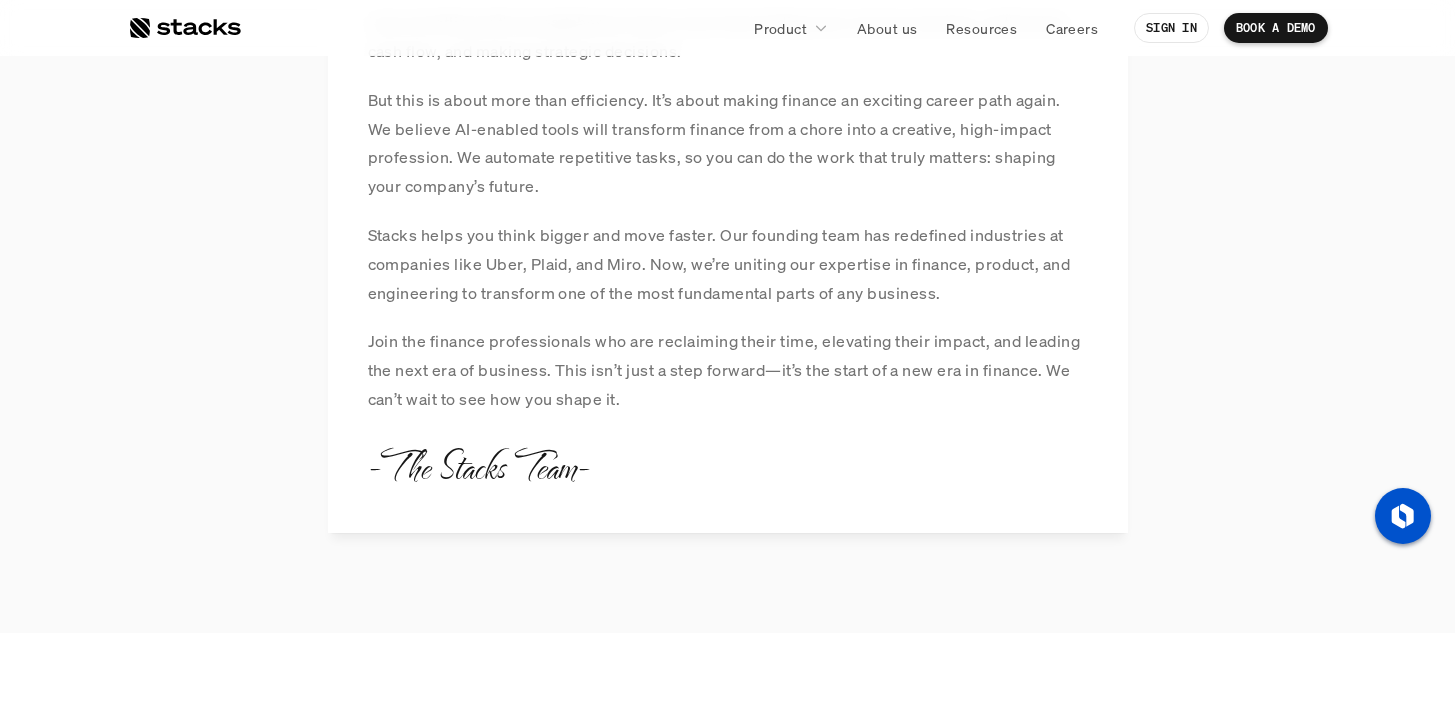 scroll, scrollTop: 1967, scrollLeft: 0, axis: vertical 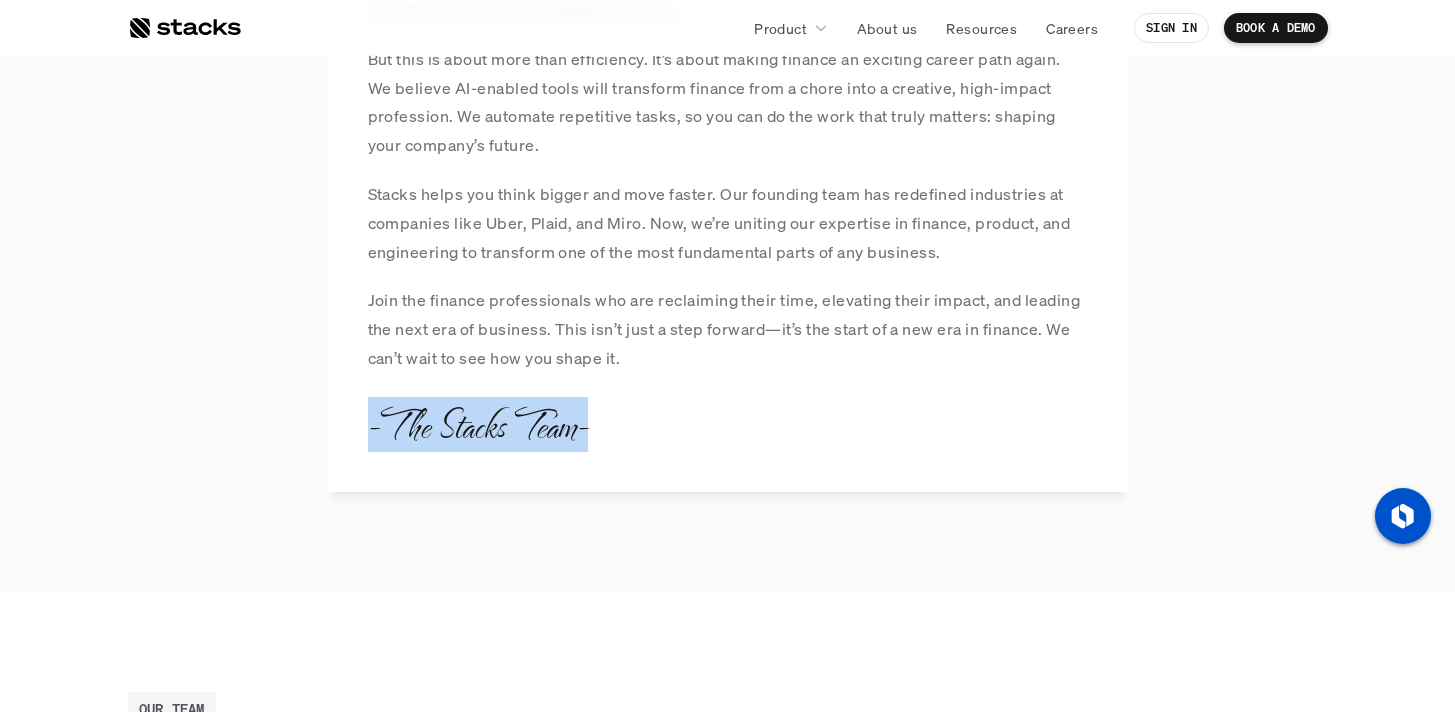 drag, startPoint x: 612, startPoint y: 433, endPoint x: 395, endPoint y: 374, distance: 224.87775 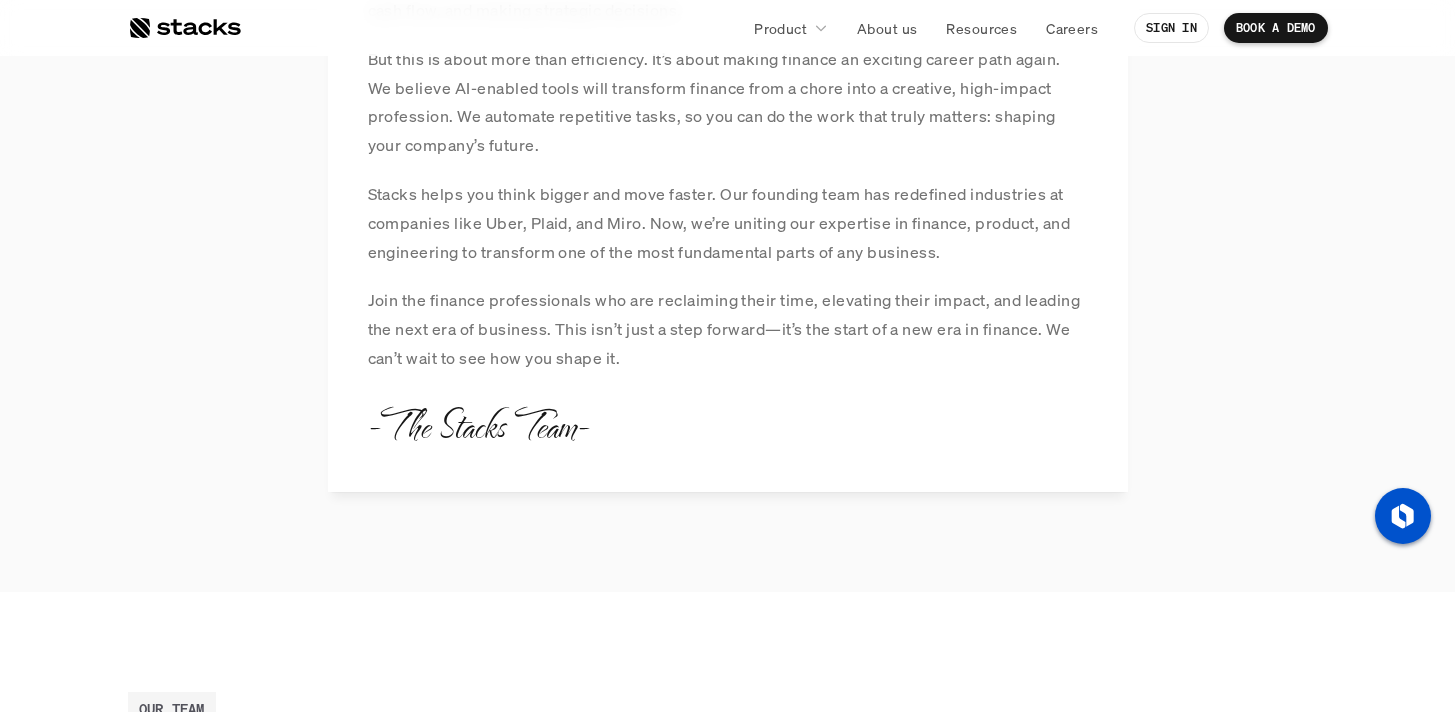 click on "Join the finance professionals who are reclaiming their time, elevating their impact, and leading the next era of business. This isn’t just a step forward—it’s the start of a new era in finance. We can’t wait to see how you shape it." at bounding box center [728, 329] 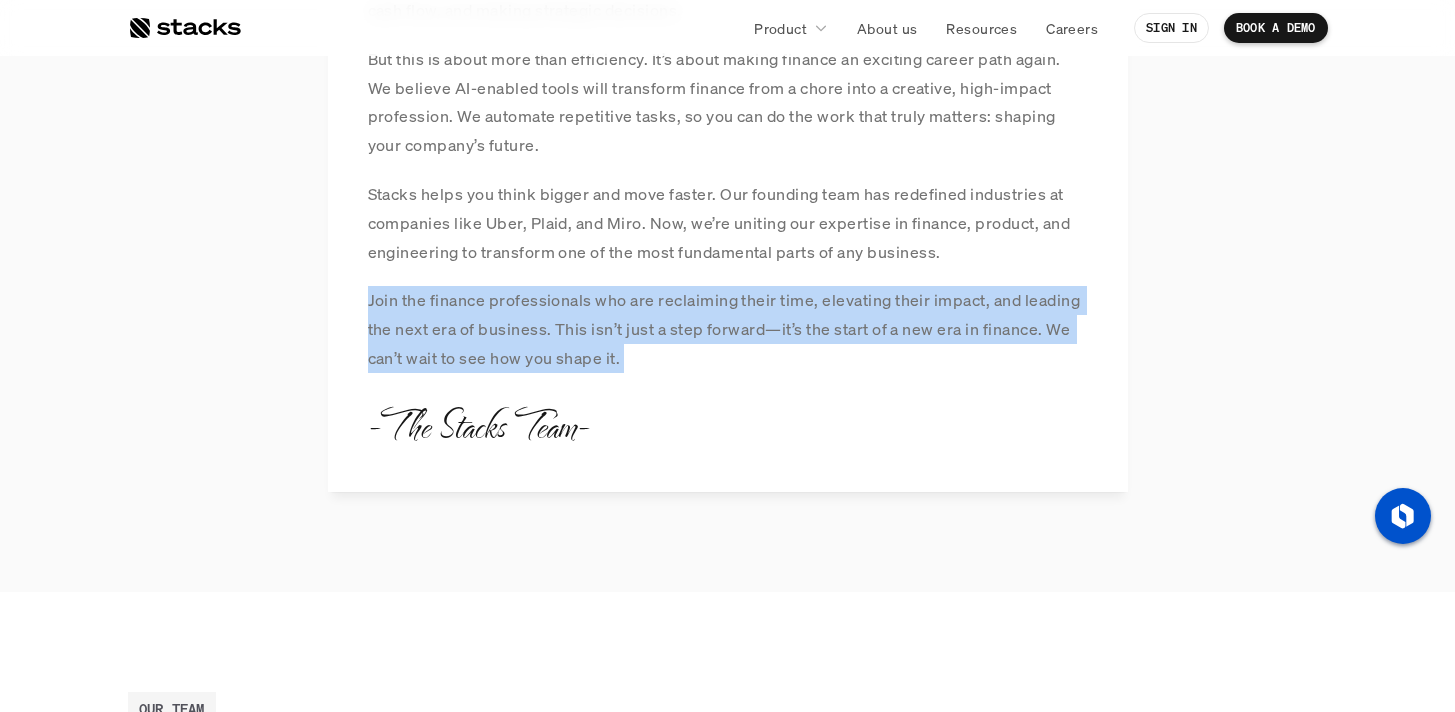 click on "Join the finance professionals who are reclaiming their time, elevating their impact, and leading the next era of business. This isn’t just a step forward—it’s the start of a new era in finance. We can’t wait to see how you shape it." at bounding box center (728, 329) 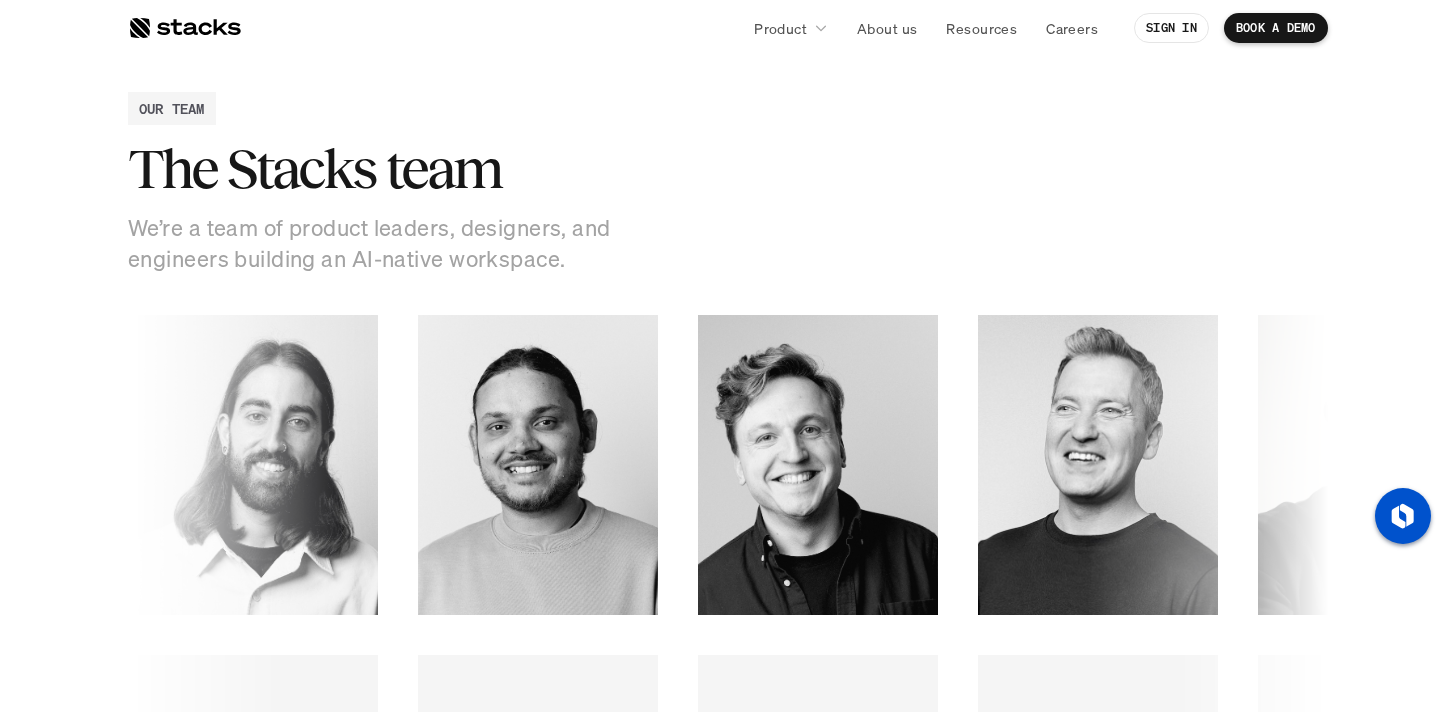 scroll, scrollTop: 2568, scrollLeft: 0, axis: vertical 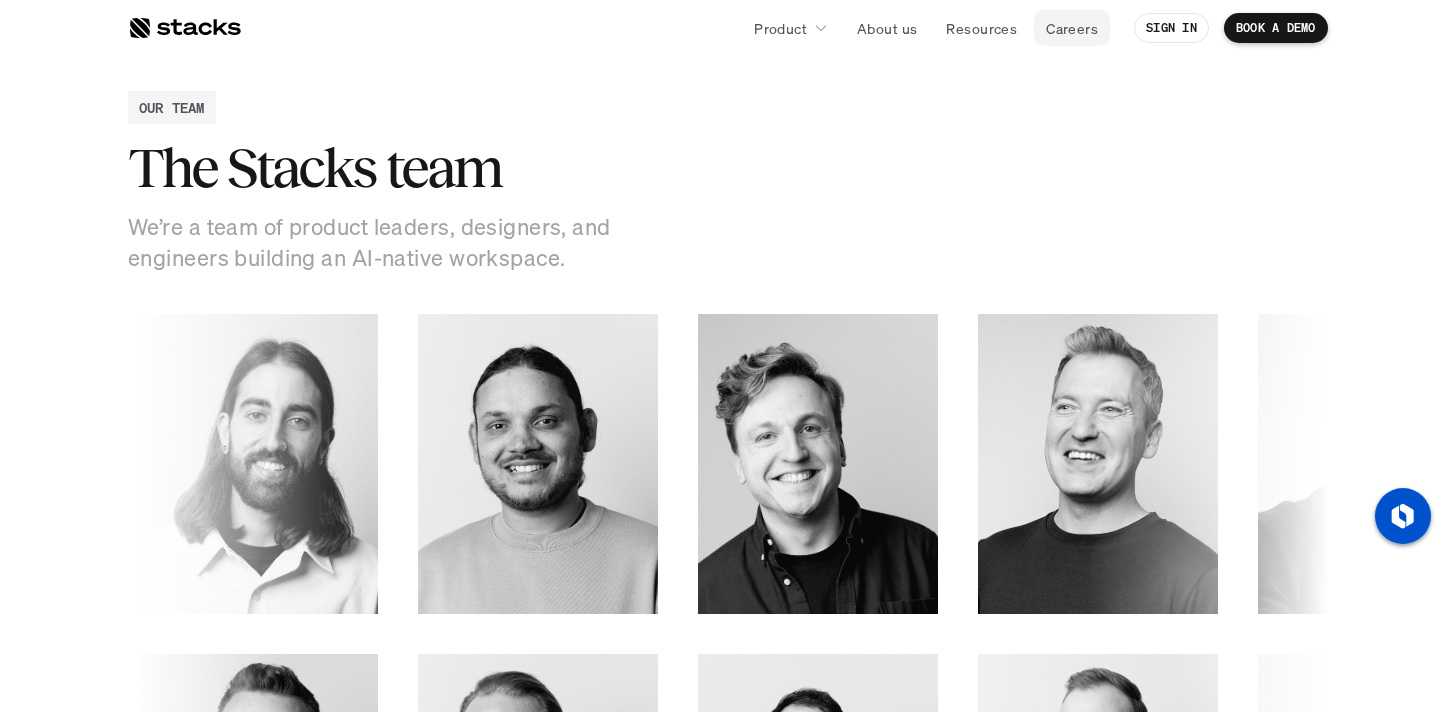 click on "Careers" at bounding box center (1072, 28) 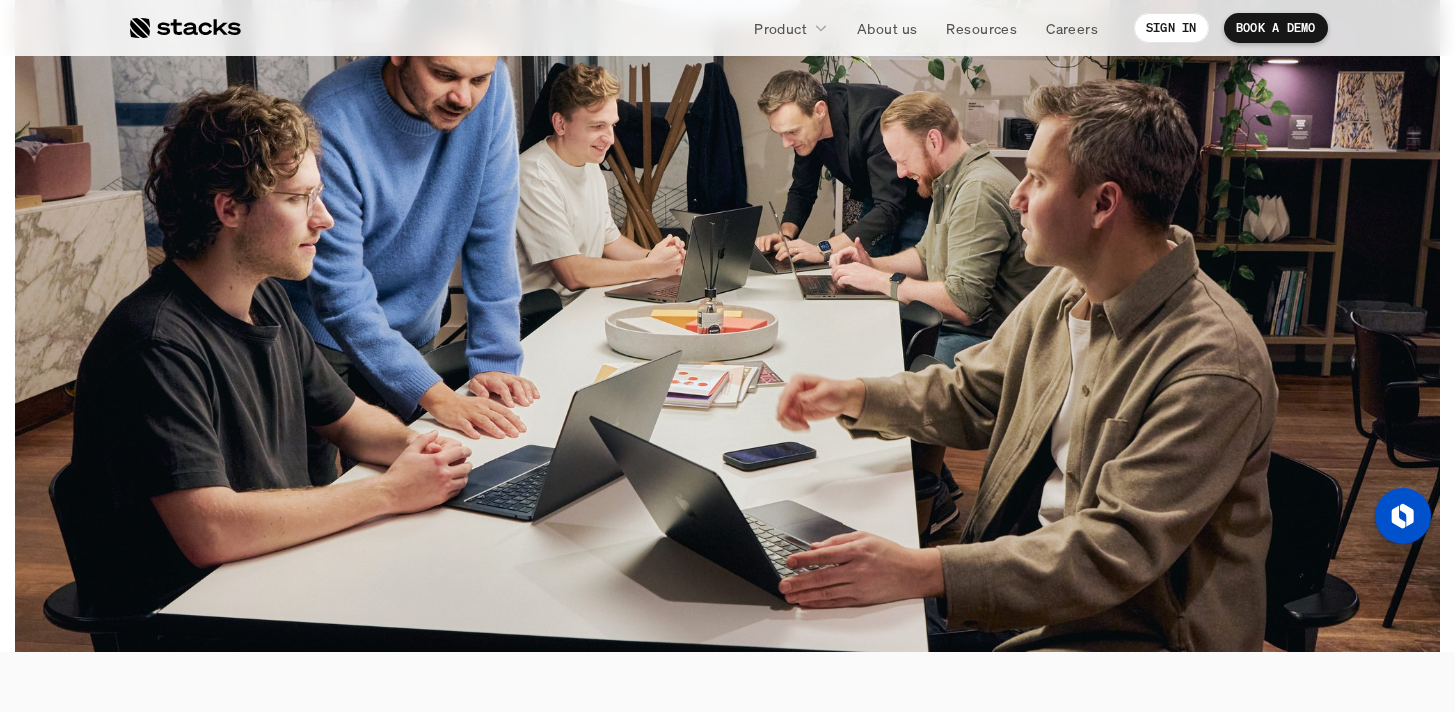 scroll, scrollTop: 0, scrollLeft: 0, axis: both 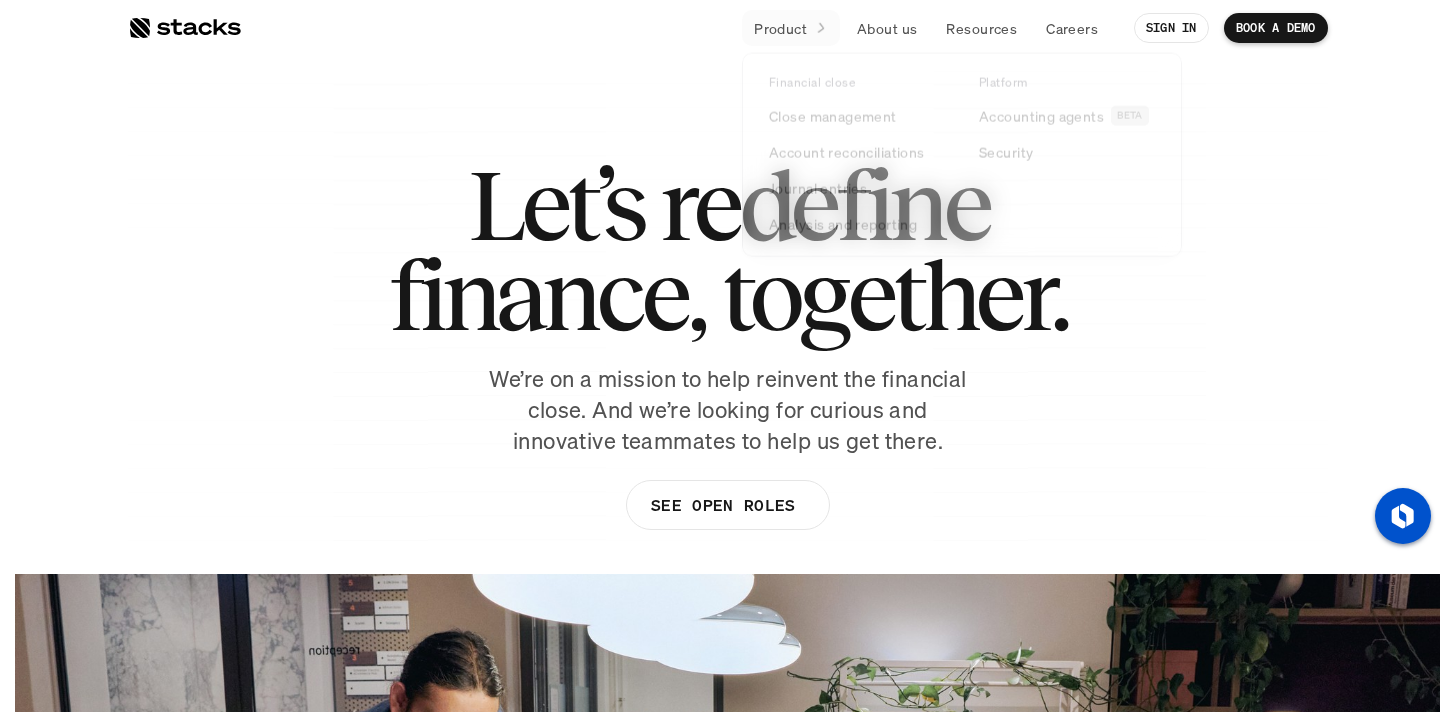 click at bounding box center [728, 315] 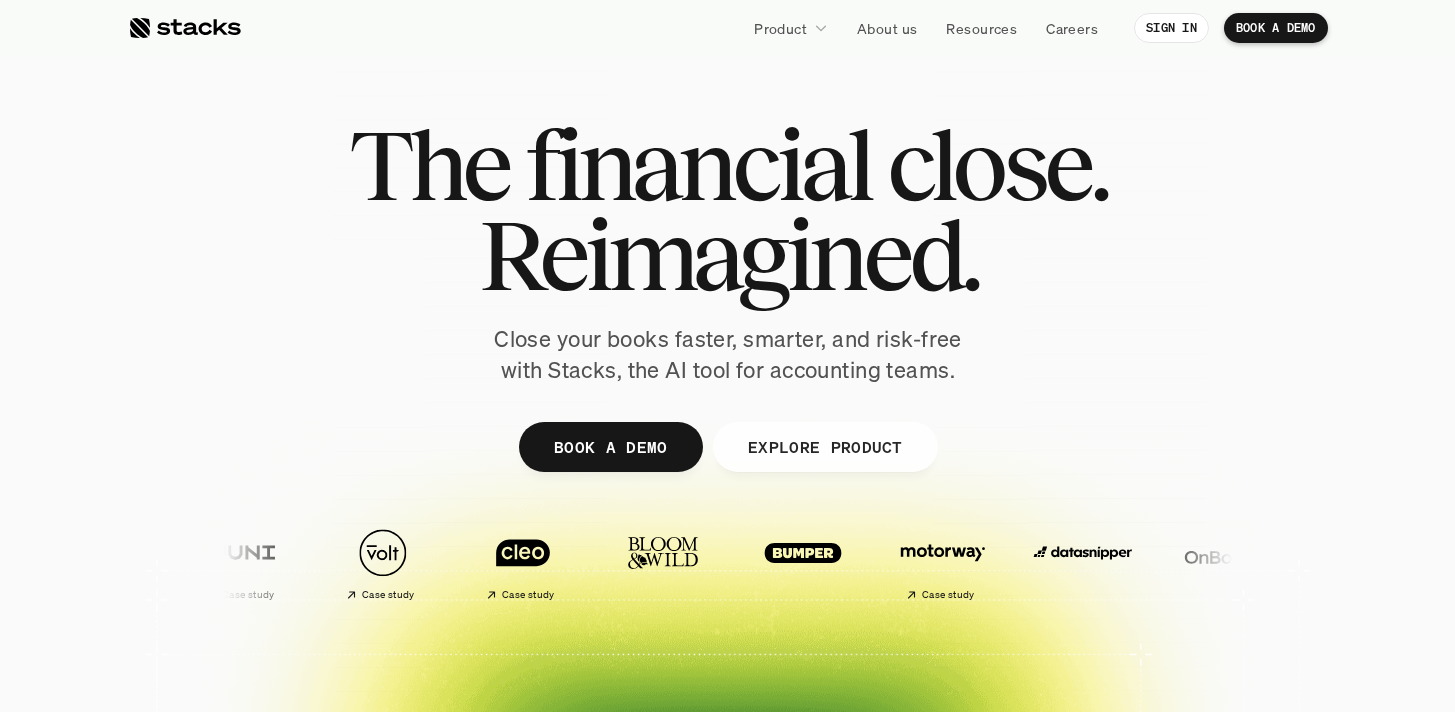 scroll, scrollTop: 672, scrollLeft: 0, axis: vertical 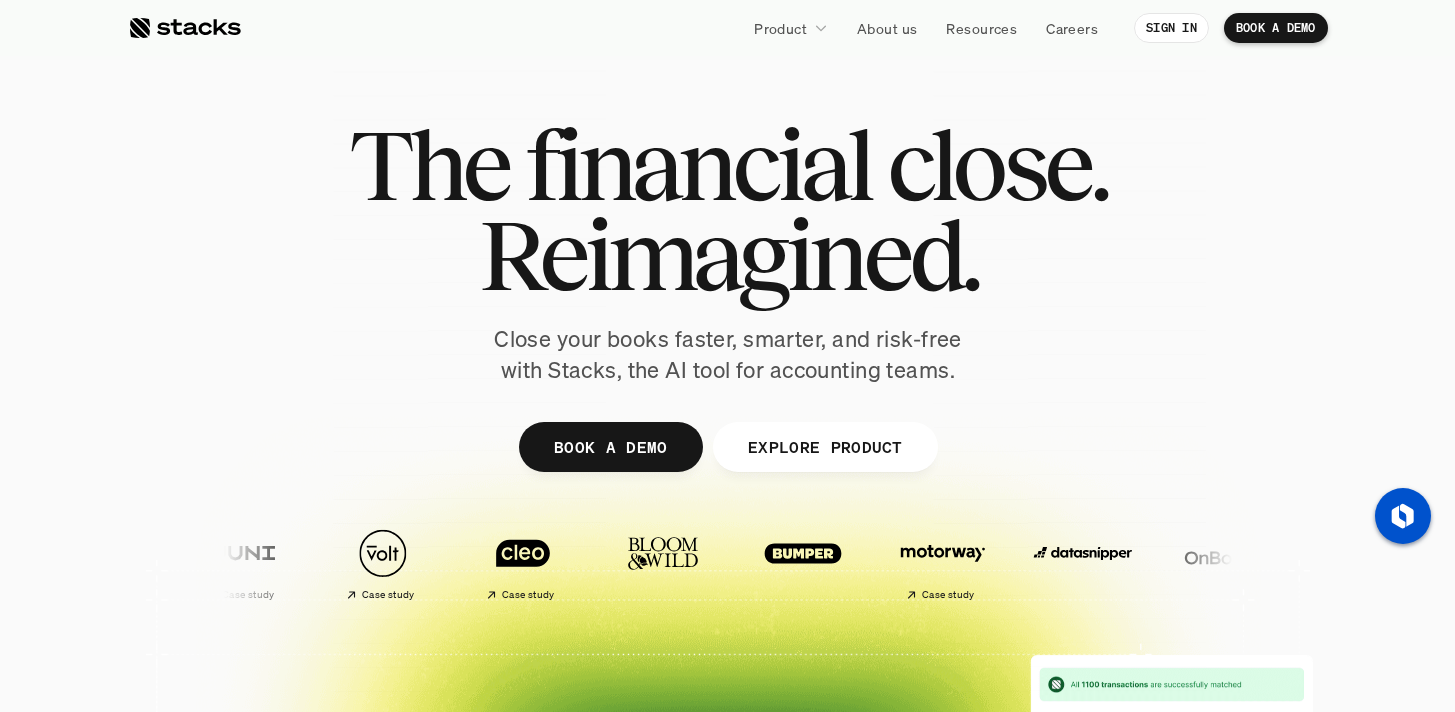 click on "The   financial   close. Reimagined. Close your books faster, smarter, and risk-free with Stacks, the AI tool for accounting teams." at bounding box center (728, 253) 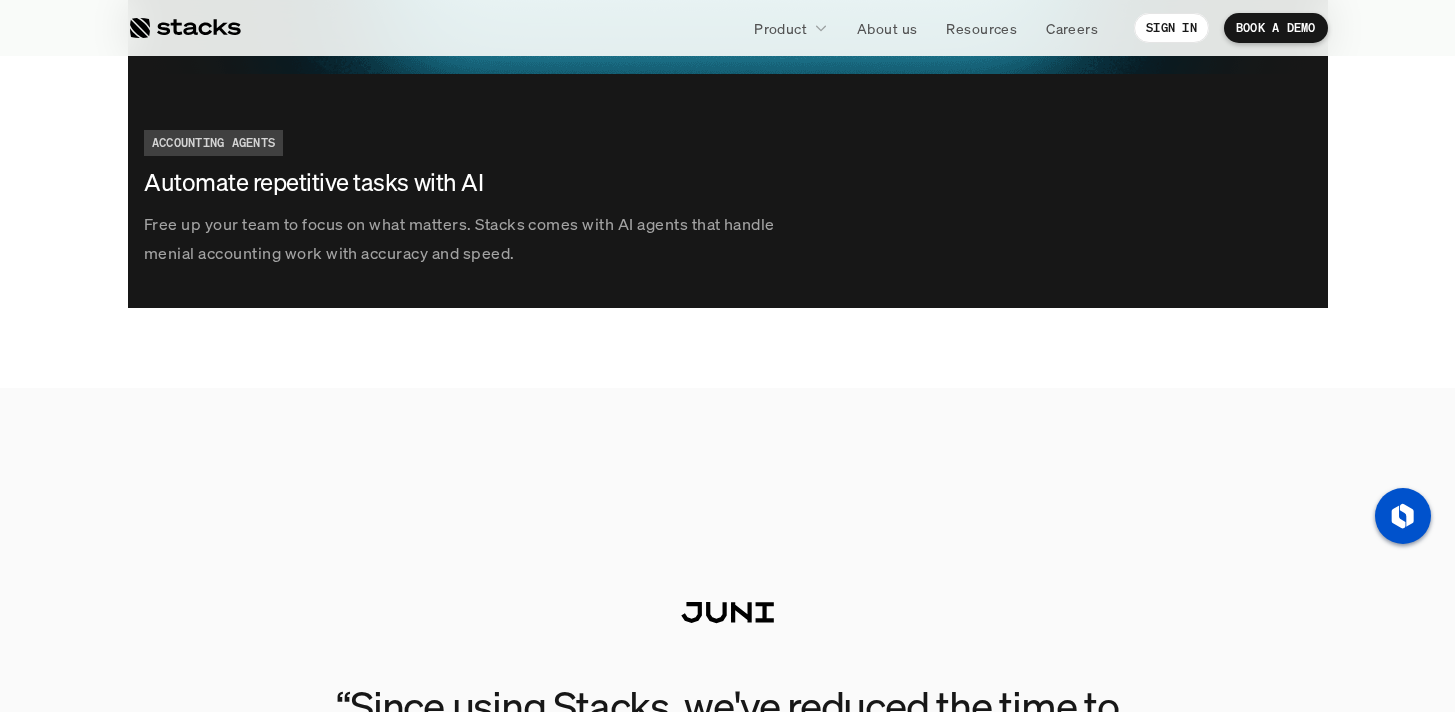 scroll, scrollTop: 4421, scrollLeft: 0, axis: vertical 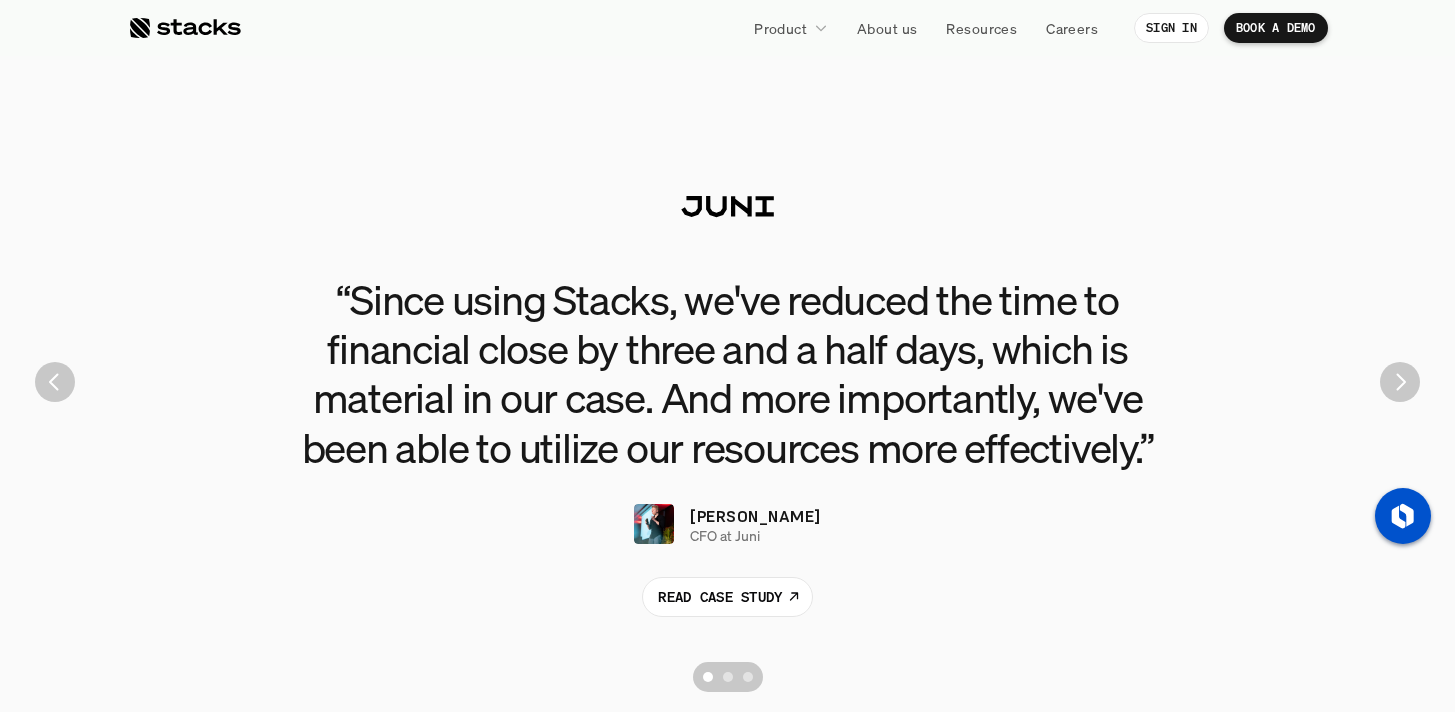 click at bounding box center [1400, 382] 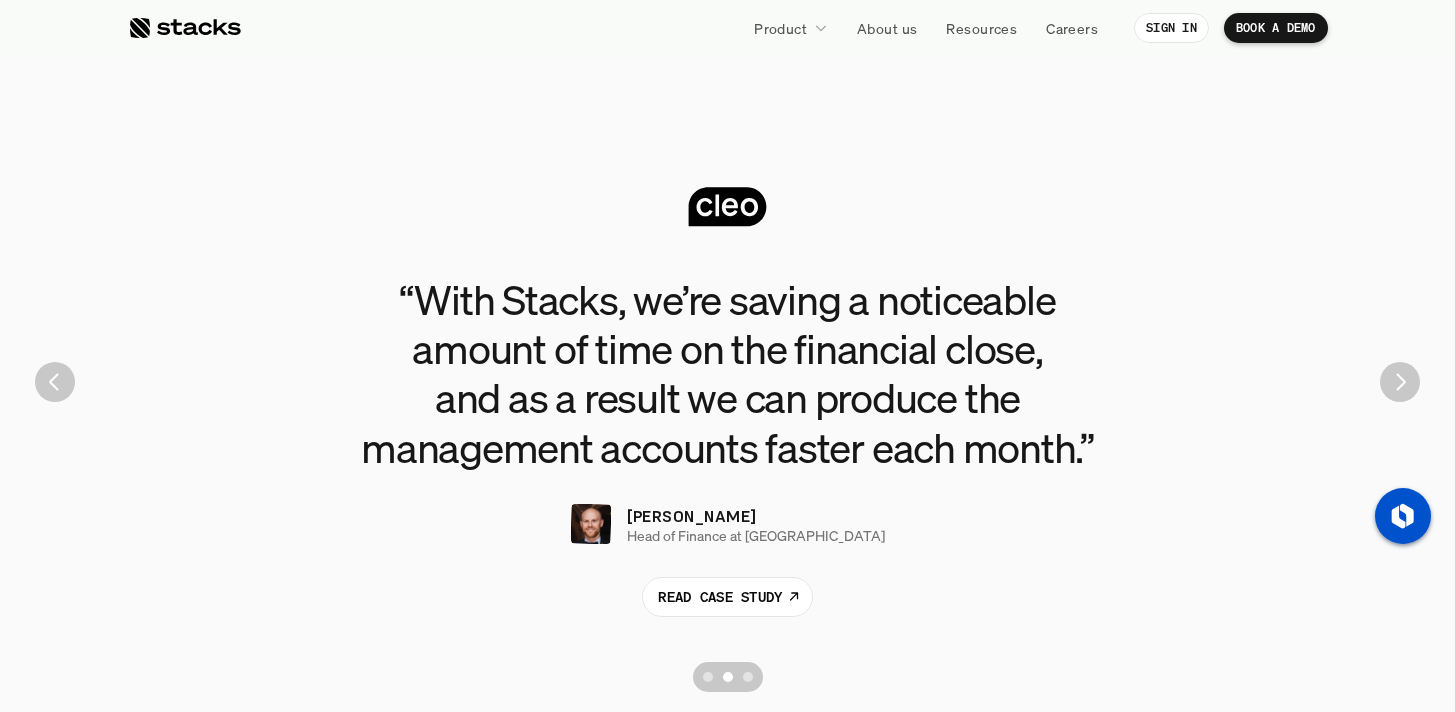 click at bounding box center [1400, 382] 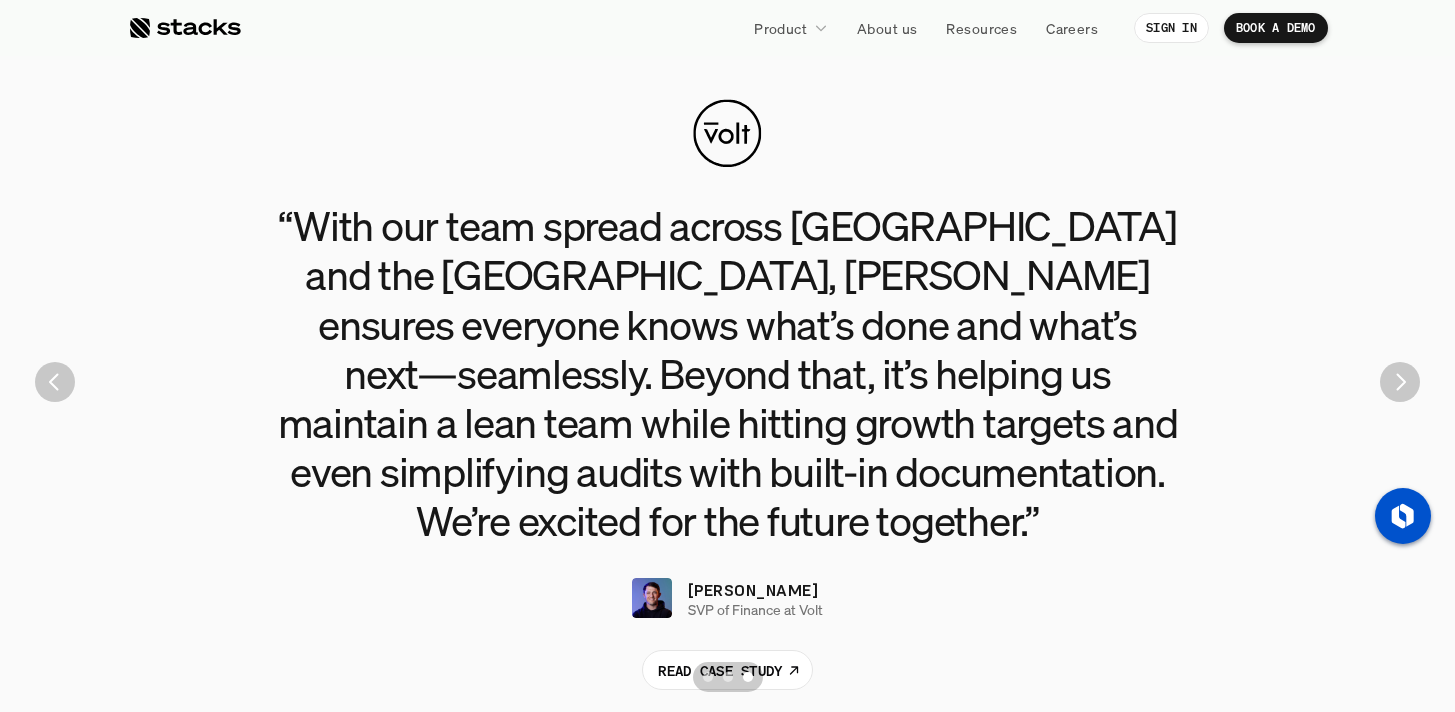 click on "“With our team spread across Poland and the UK, Stacks ensures everyone knows what’s done and what’s next—seamlessly. Beyond that, it’s helping us maintain a lean team while hitting growth targets and even simplifying audits with built-in documentation. We’re excited for the future together.” Graham B. SVP of Finance at Volt READ CASE STUDY" at bounding box center [727, 382] 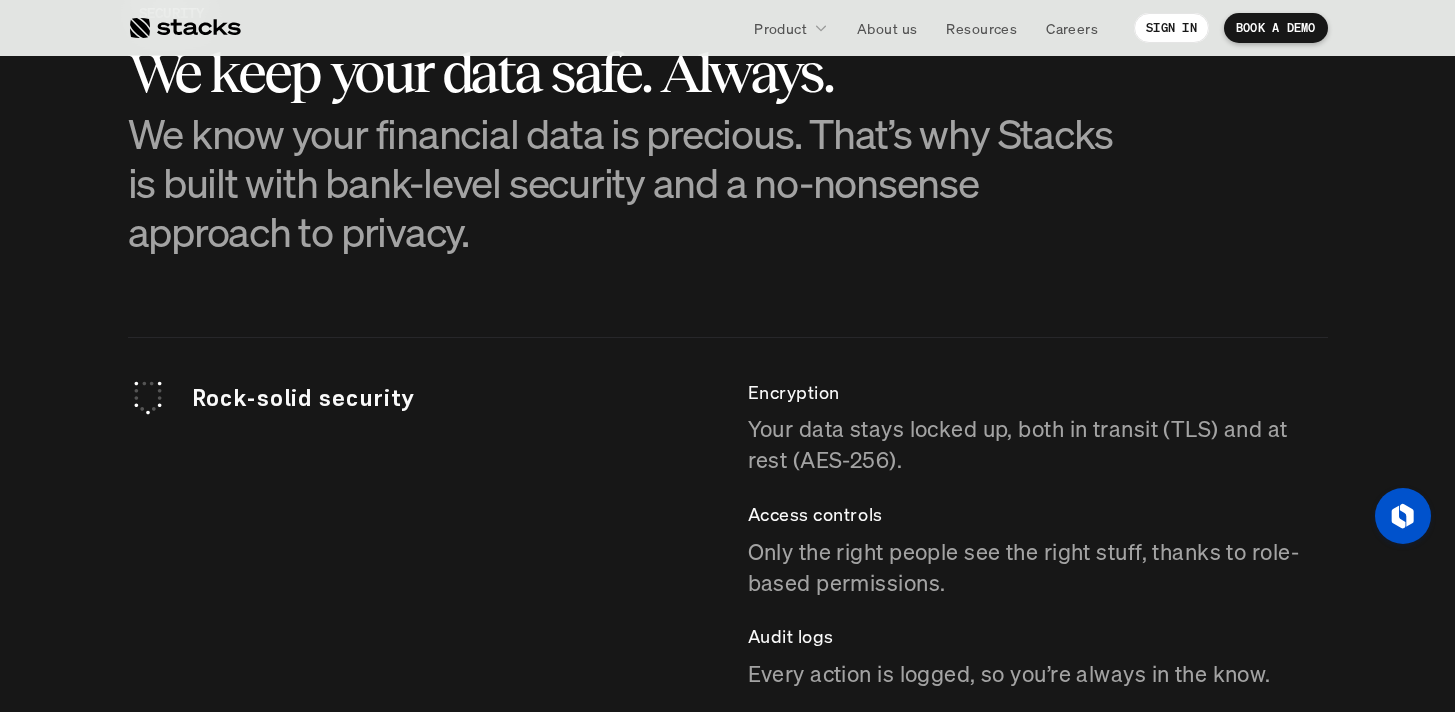 scroll, scrollTop: 5487, scrollLeft: 0, axis: vertical 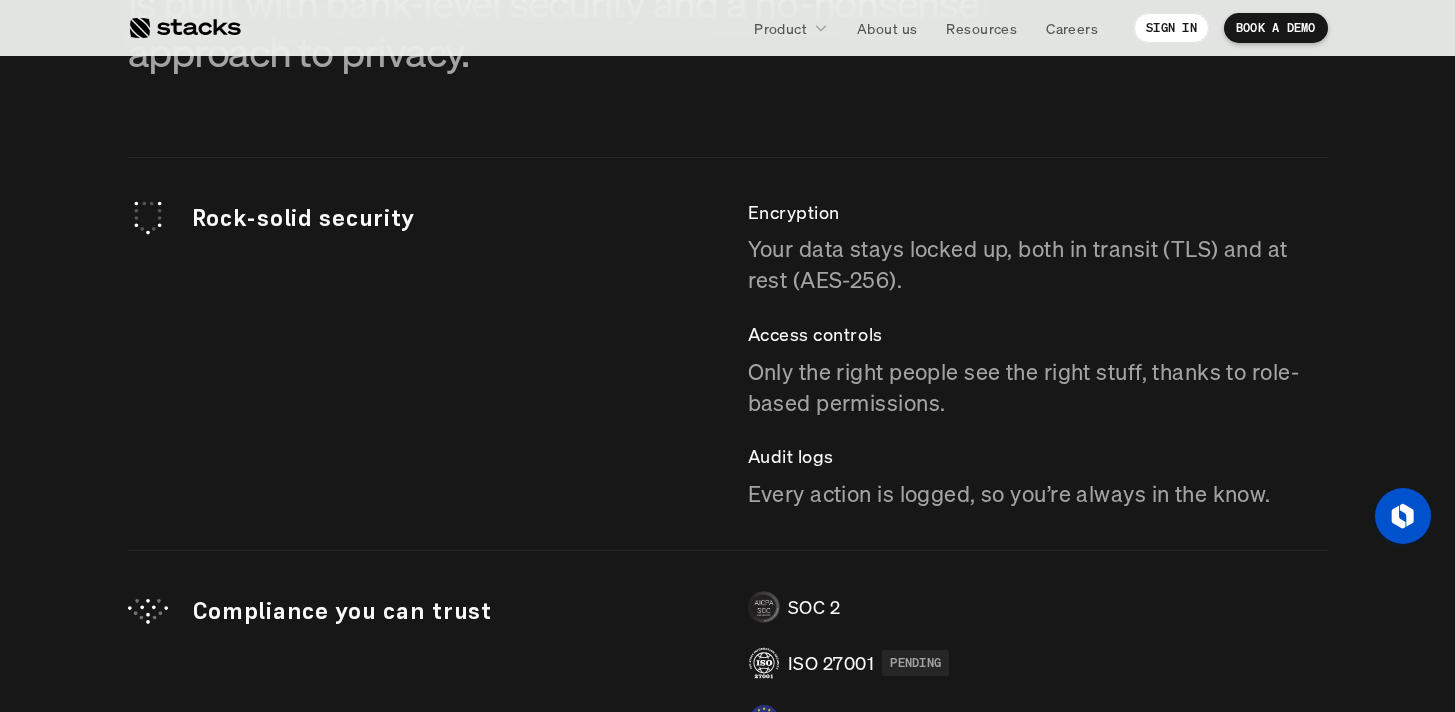 click on "Encryption Your data stays locked up, both in transit (TLS) and at rest (AES-256). Access controls Only the right people see the right stuff, thanks to role-based permissions. Audit logs Every action is logged, so you’re always in the know." at bounding box center (1038, 354) 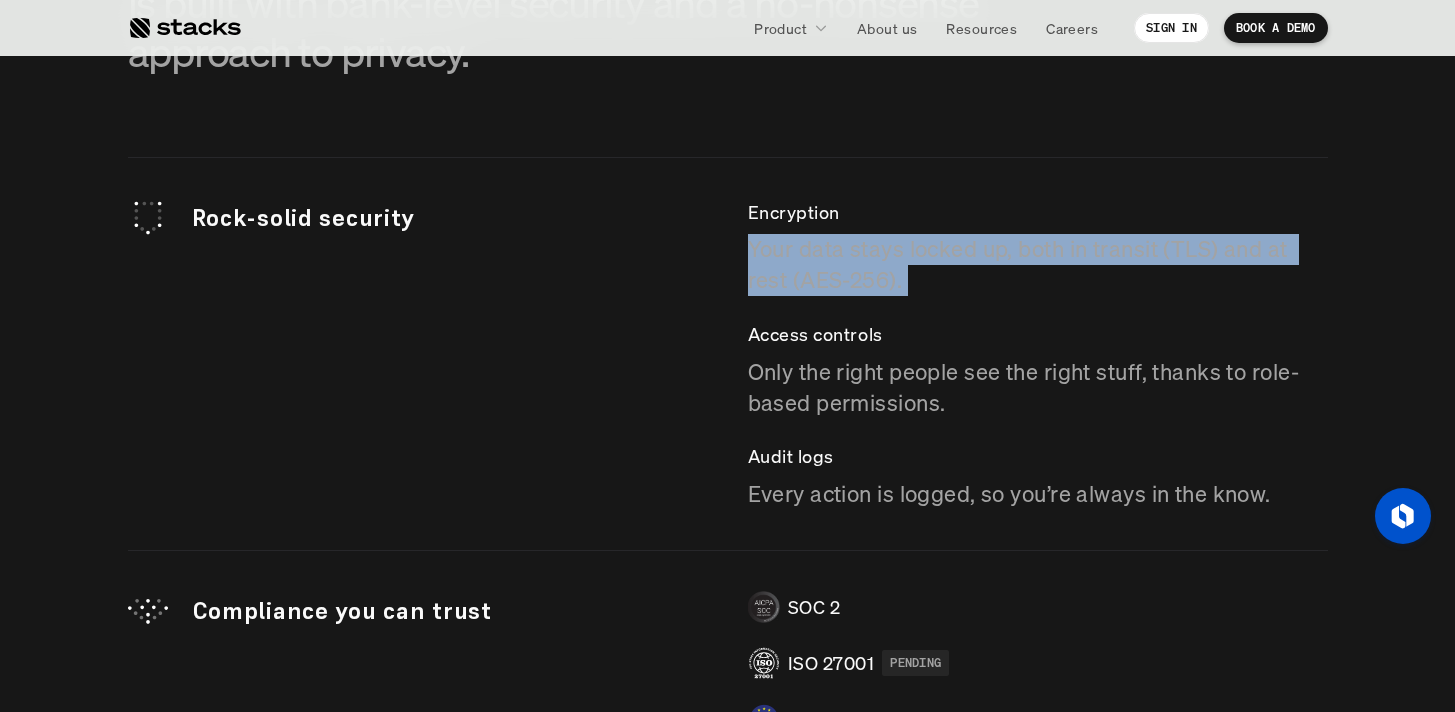 click on "Encryption Your data stays locked up, both in transit (TLS) and at rest (AES-256). Access controls Only the right people see the right stuff, thanks to role-based permissions. Audit logs Every action is logged, so you’re always in the know." at bounding box center (1038, 354) 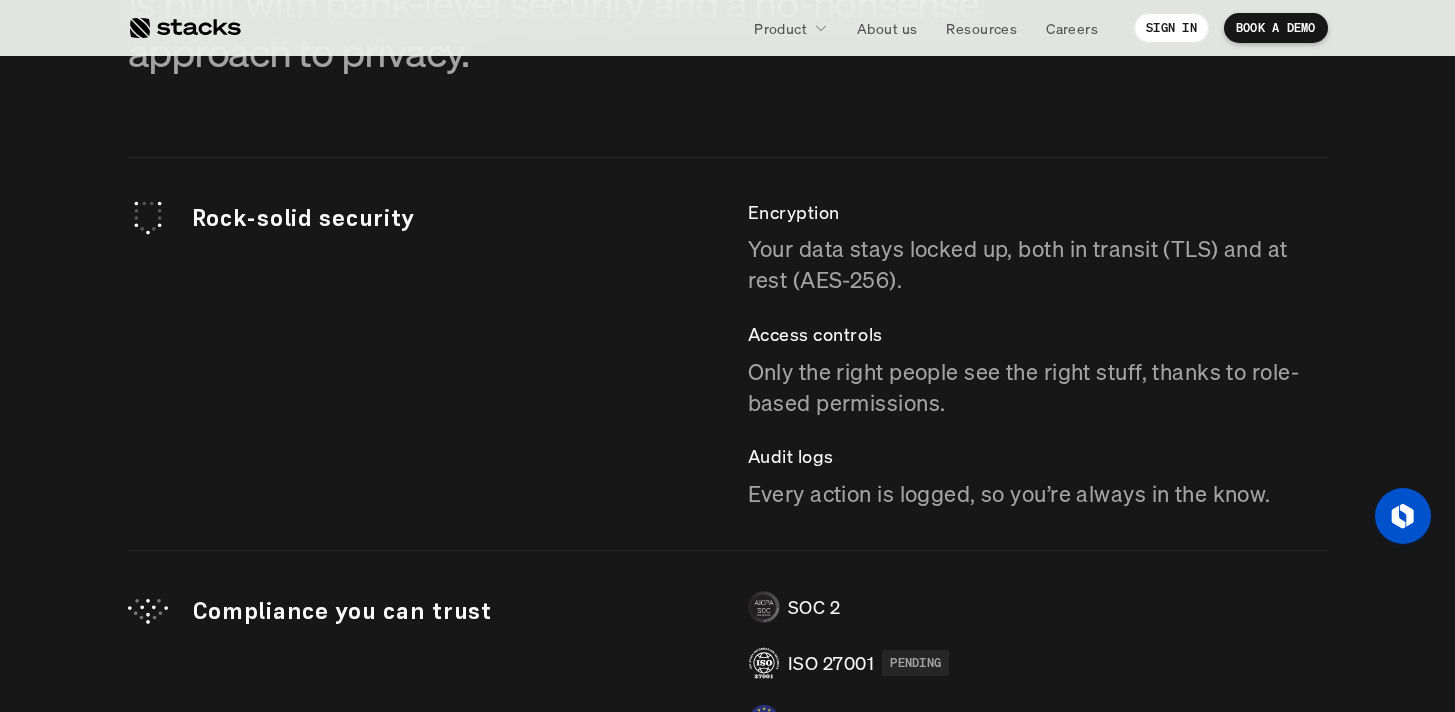 click on "Only the right people see the right stuff, thanks to role-based permissions." at bounding box center (1038, 388) 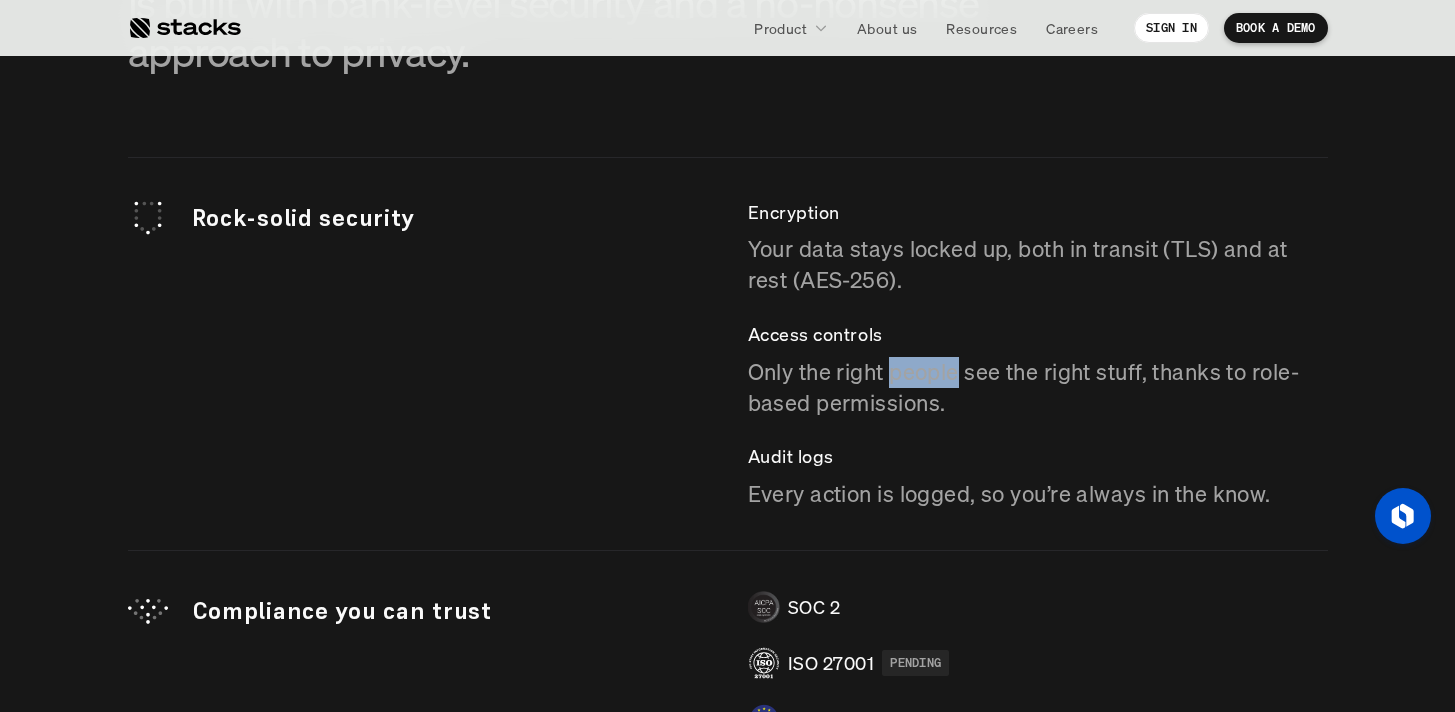 click on "Only the right people see the right stuff, thanks to role-based permissions." at bounding box center [1038, 388] 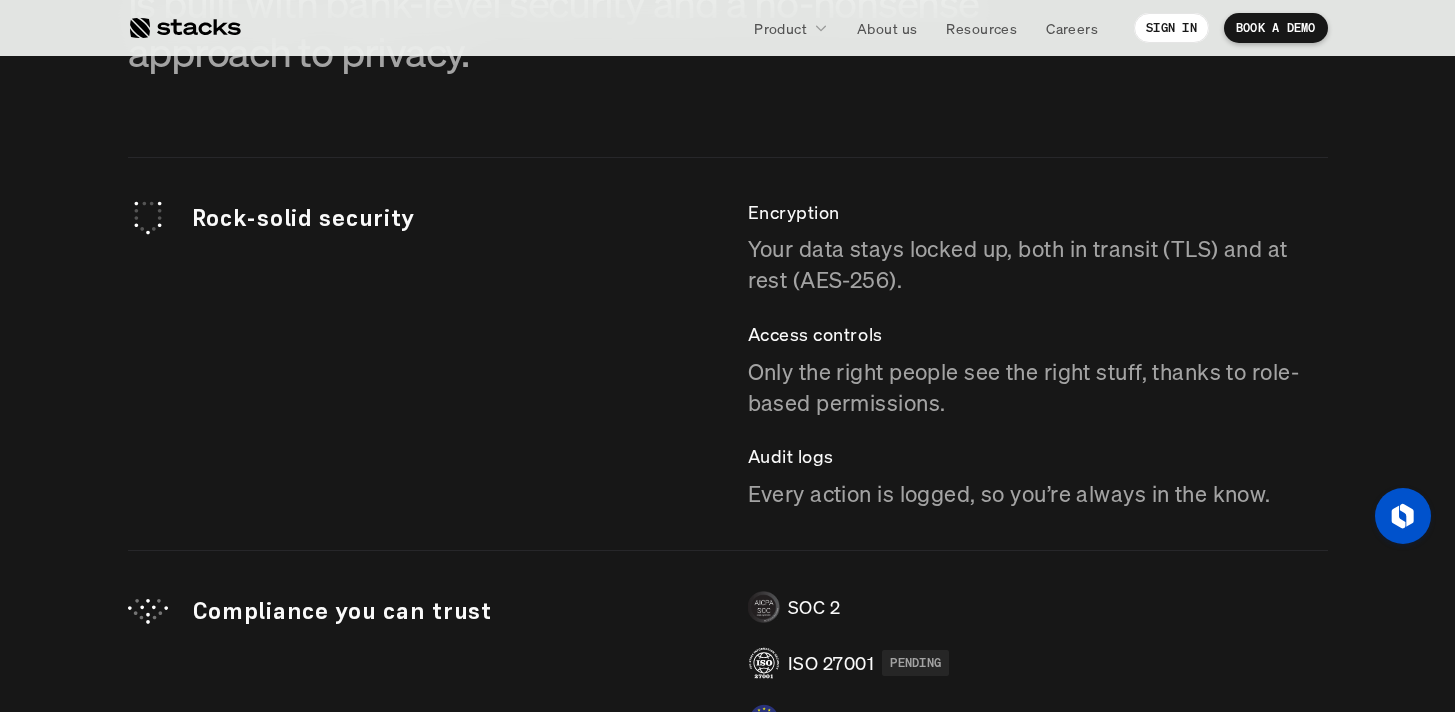click on "Audit logs" at bounding box center [1038, 456] 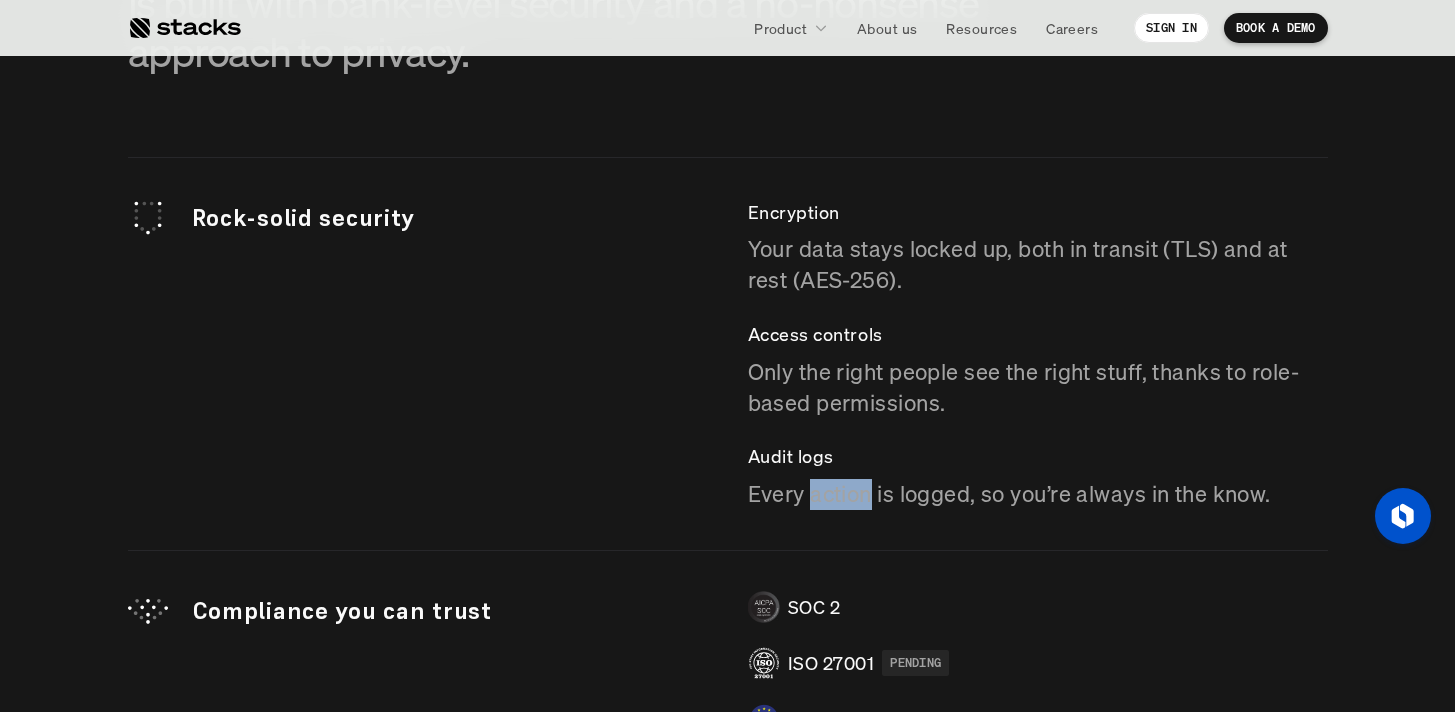 click on "Every action is logged, so you’re always in the know." at bounding box center (1038, 494) 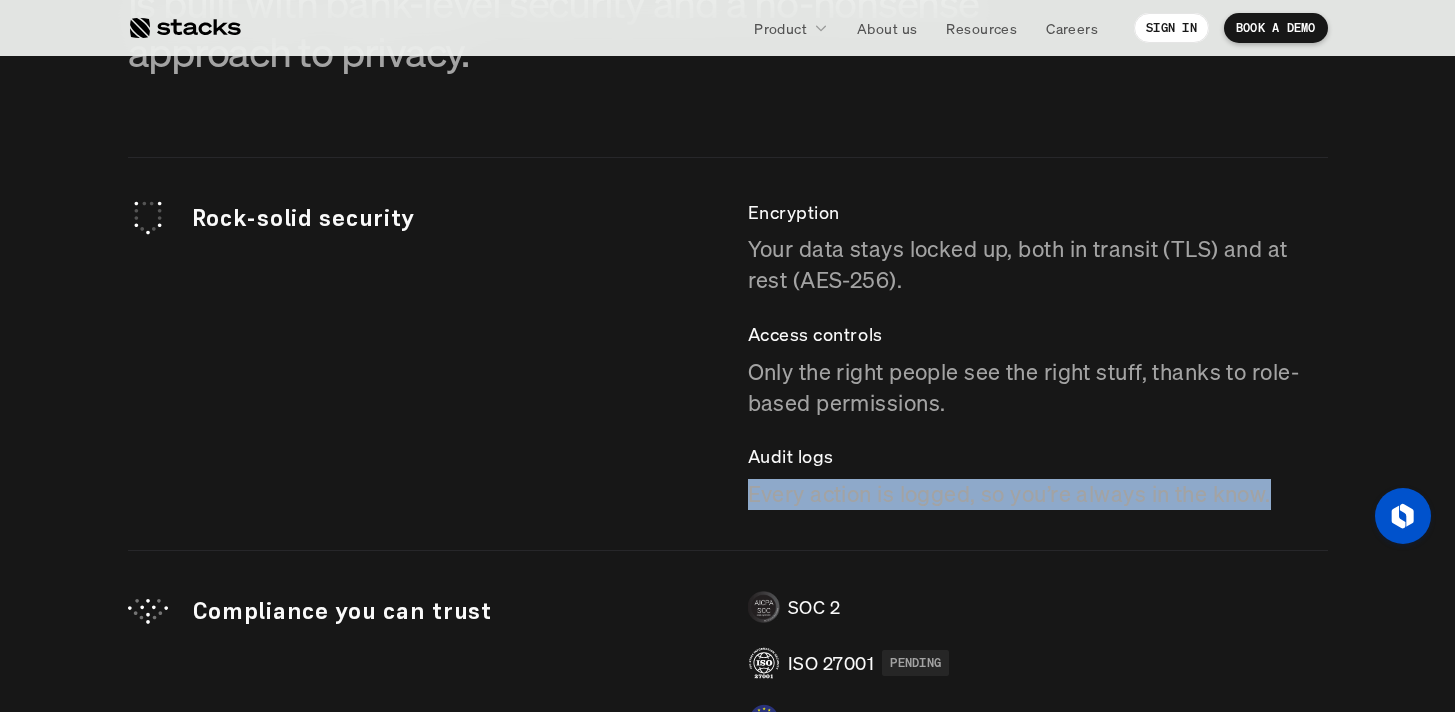 click on "Every action is logged, so you’re always in the know." at bounding box center [1038, 494] 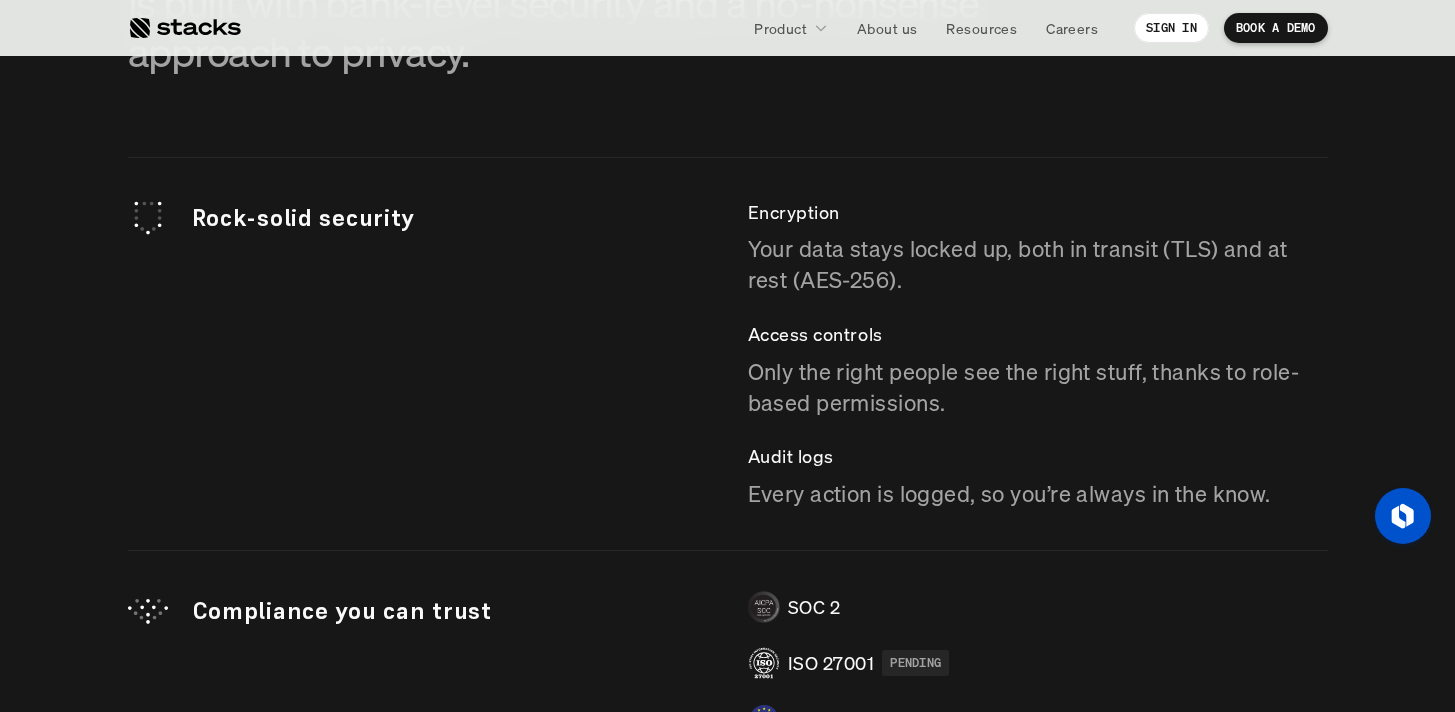click on "Every action is logged, so you’re always in the know." at bounding box center [1038, 494] 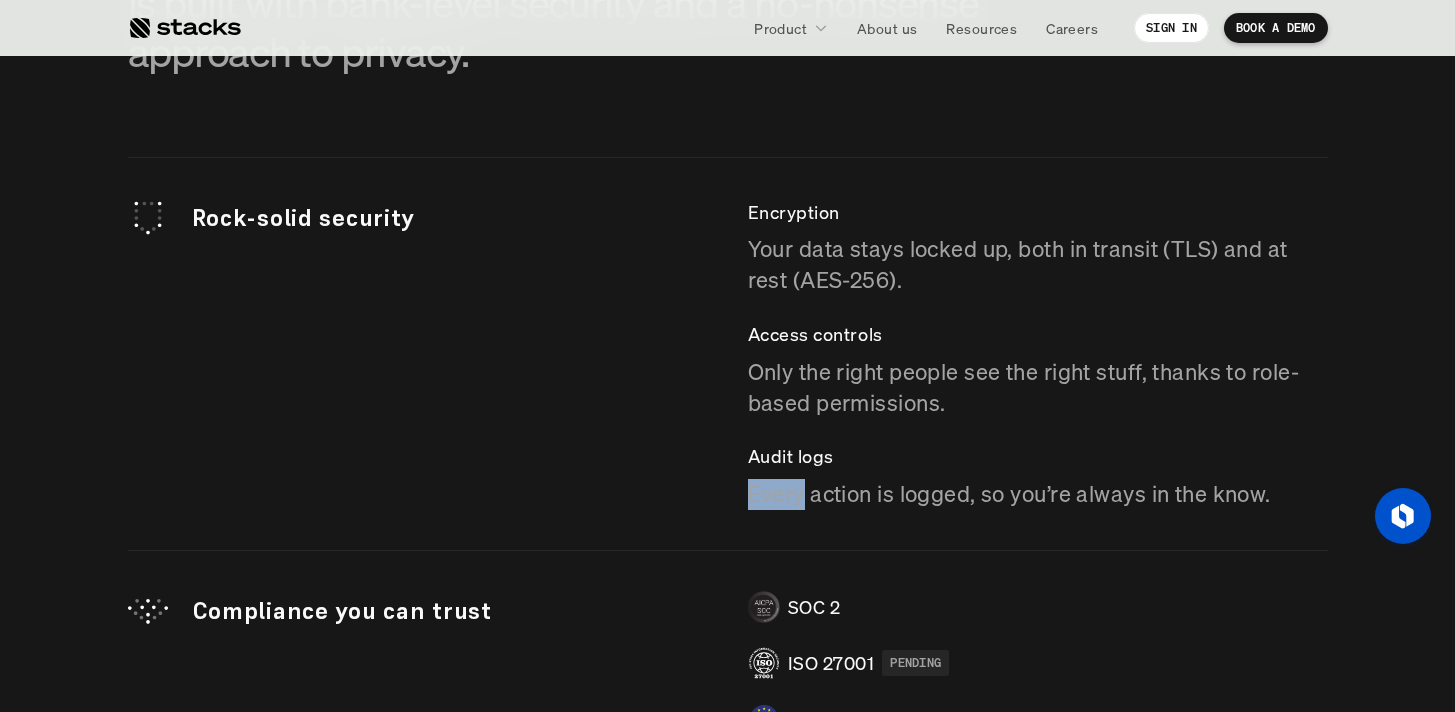 click on "Every action is logged, so you’re always in the know." at bounding box center (1038, 494) 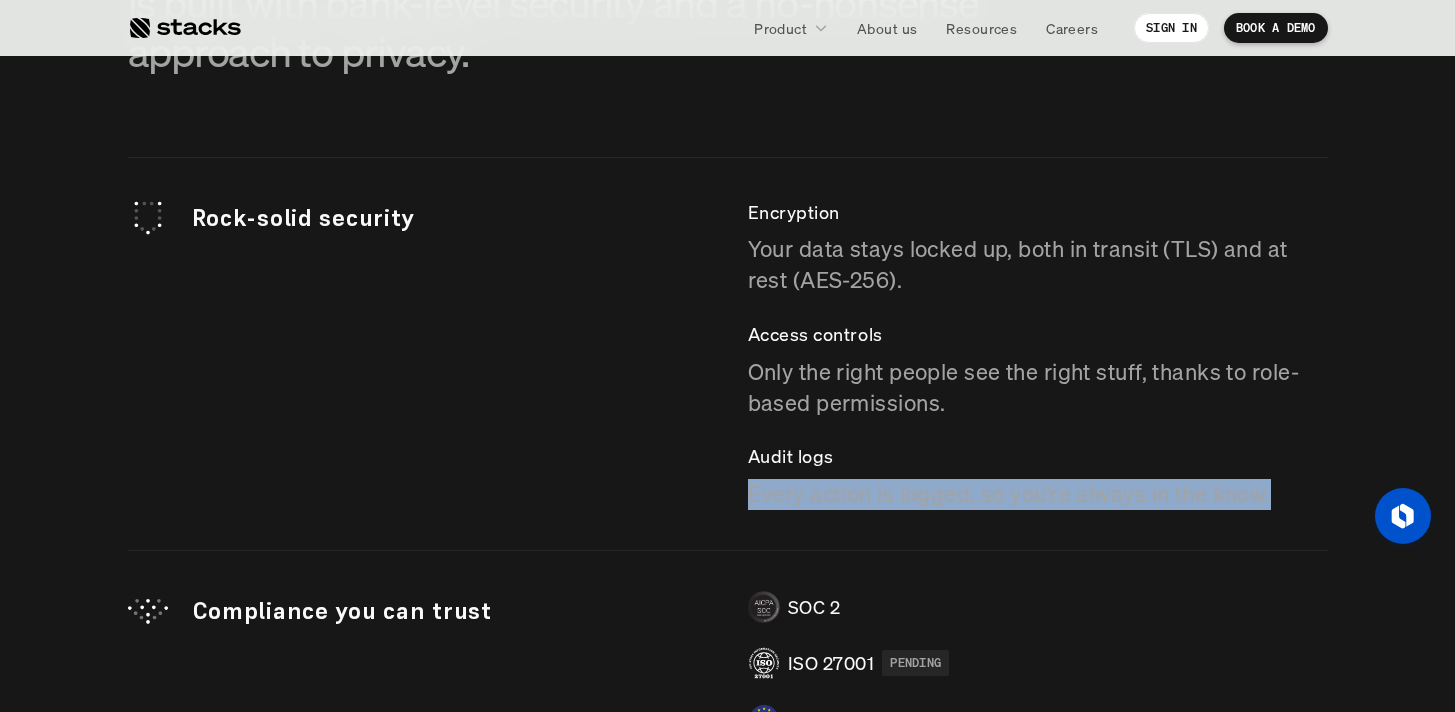 click on "Every action is logged, so you’re always in the know." at bounding box center [1038, 494] 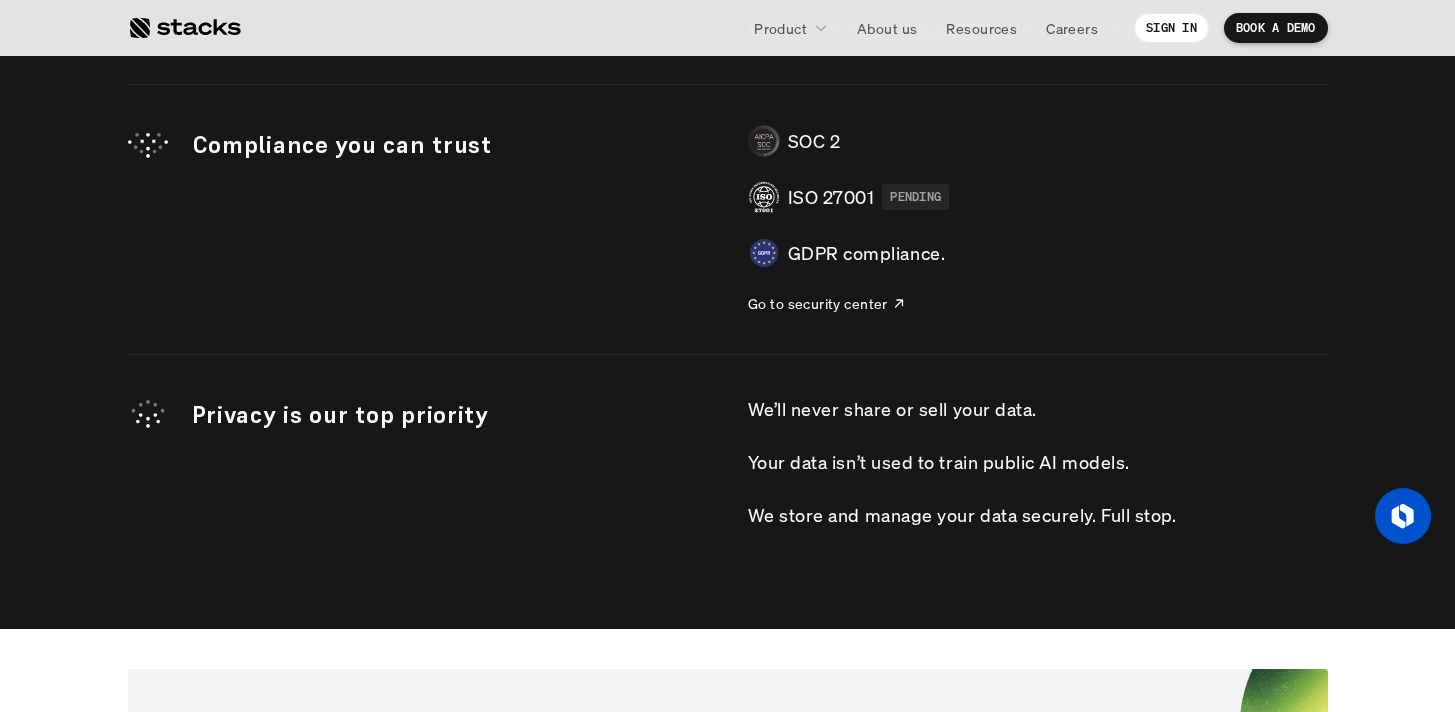 scroll, scrollTop: 5949, scrollLeft: 0, axis: vertical 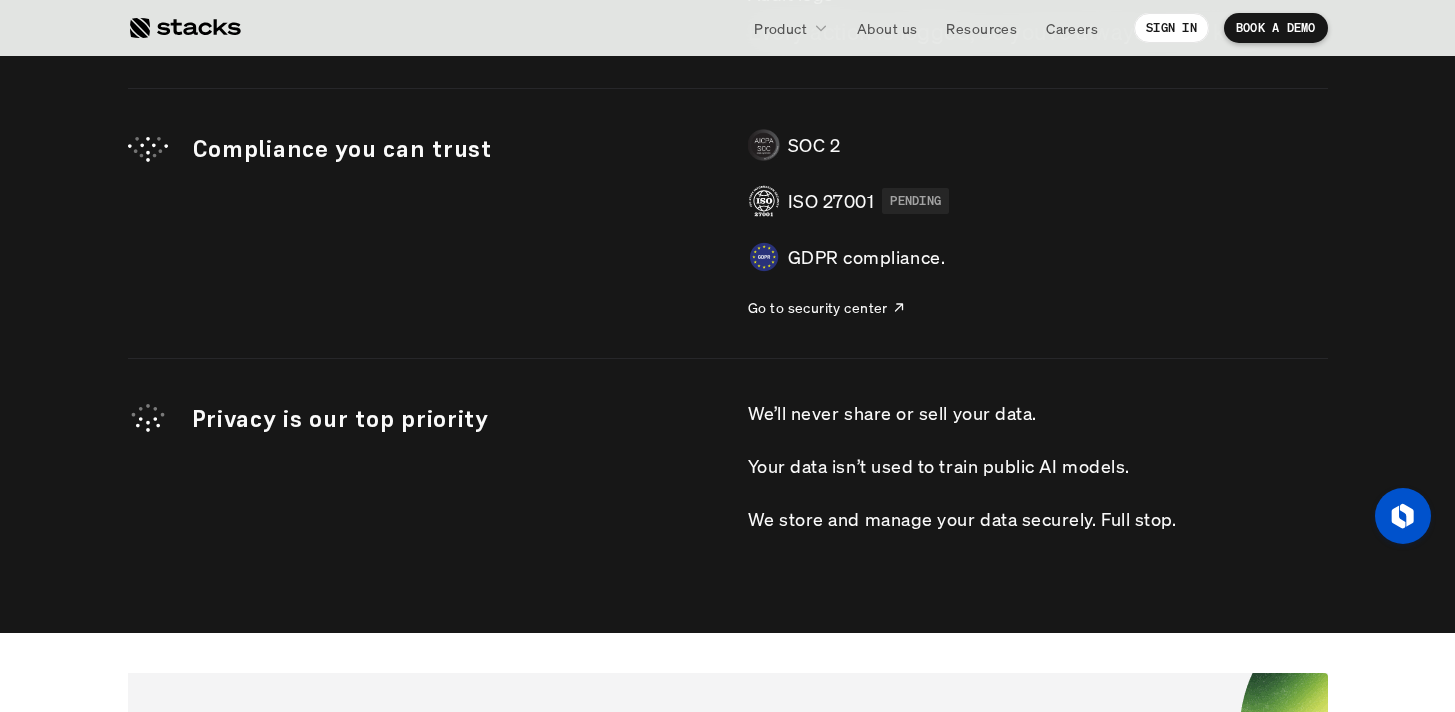 click on "Rock-solid security Encryption Your data stays locked up, both in transit (TLS) and at rest (AES-256). Access controls Only the right people see the right stuff, thanks to role-based permissions. Audit logs Every action is logged, so you’re always in the know. Compliance you can trust SOC 2 ISO 27001 PENDING GDPR compliance. Go to security center Privacy is our top priority We’ll never share or sell your data. Your data isn’t used to train public AI models. We store and manage your data securely. Full stop." at bounding box center (728, 114) 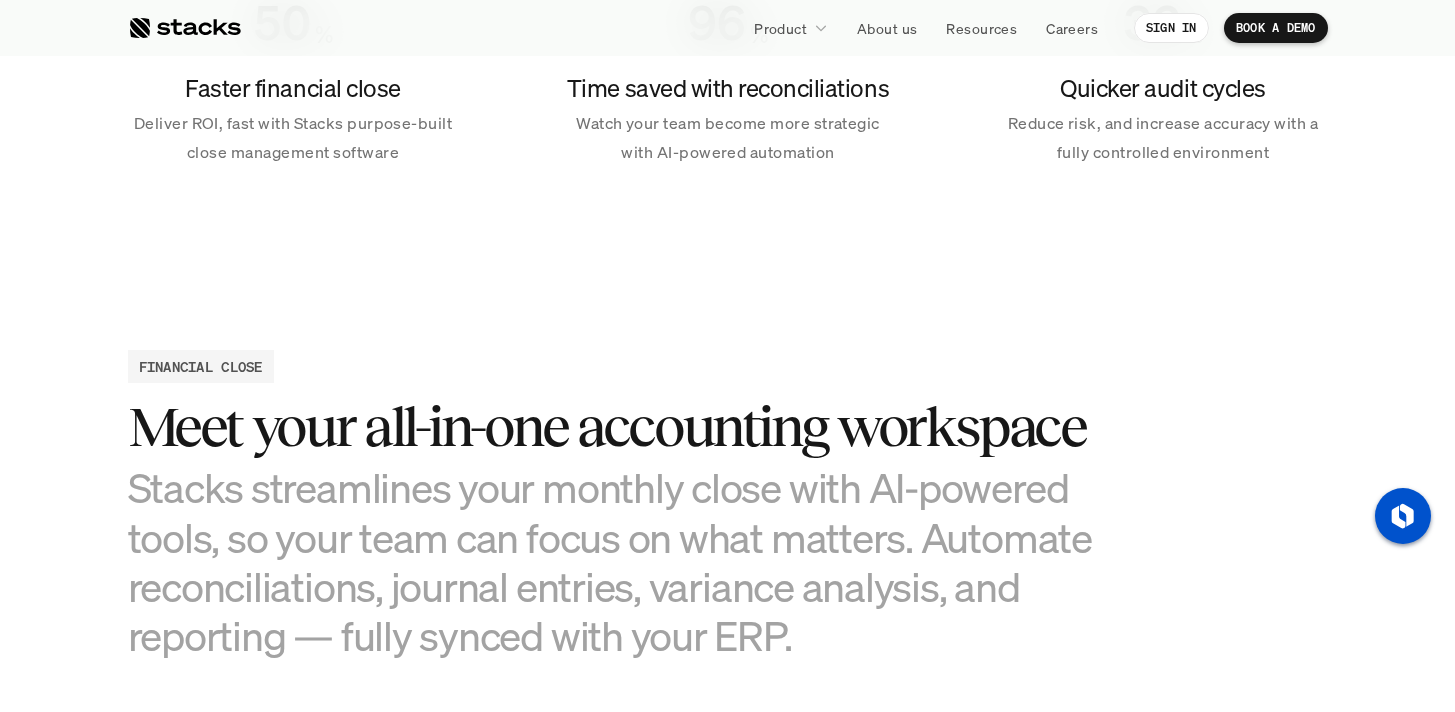 scroll, scrollTop: 1539, scrollLeft: 0, axis: vertical 